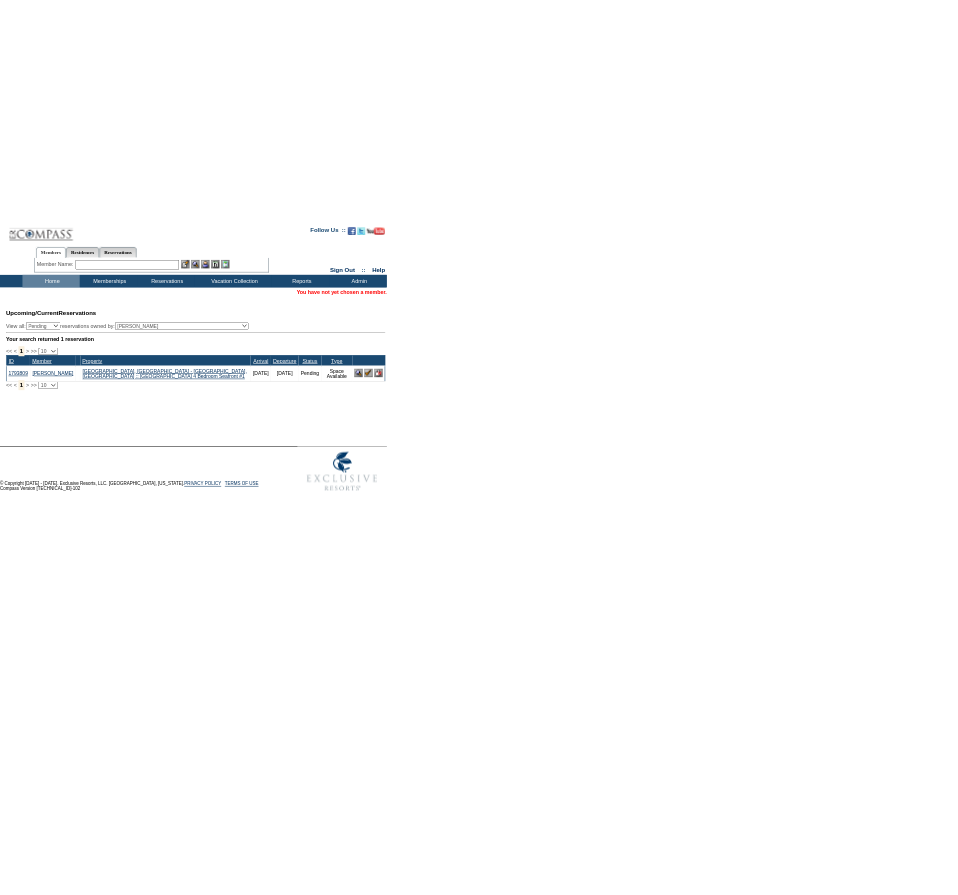 scroll, scrollTop: 0, scrollLeft: 0, axis: both 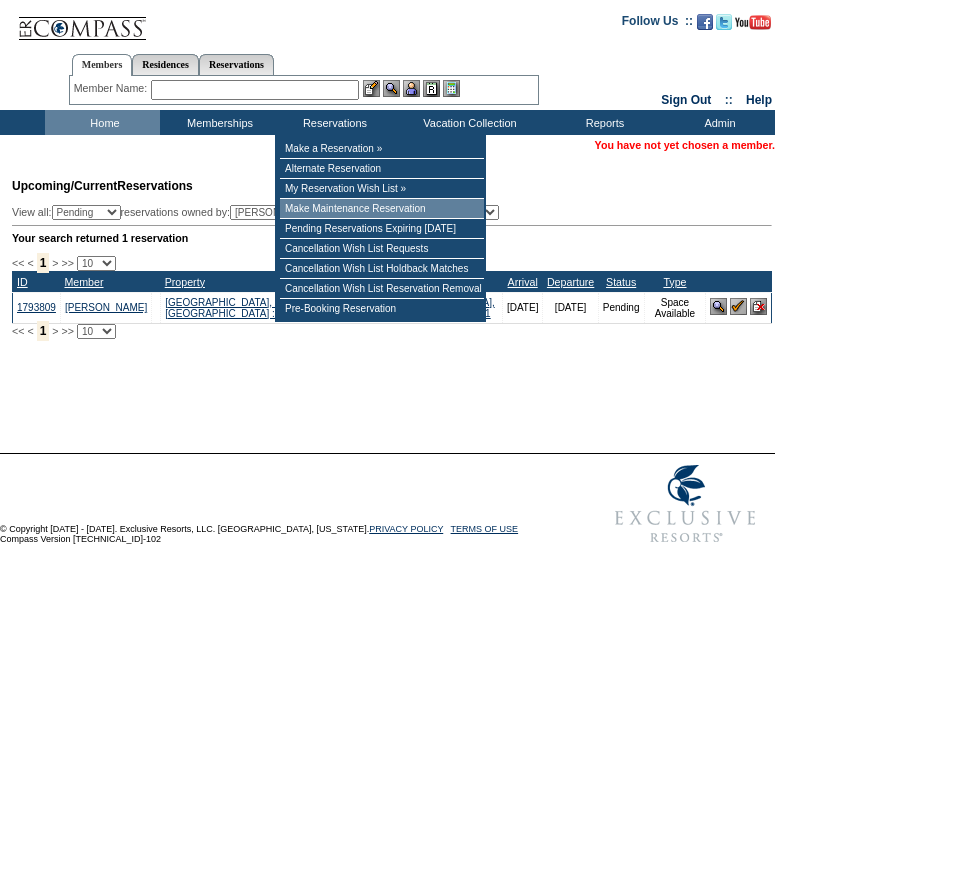 click on "Make Maintenance Reservation" at bounding box center [382, 209] 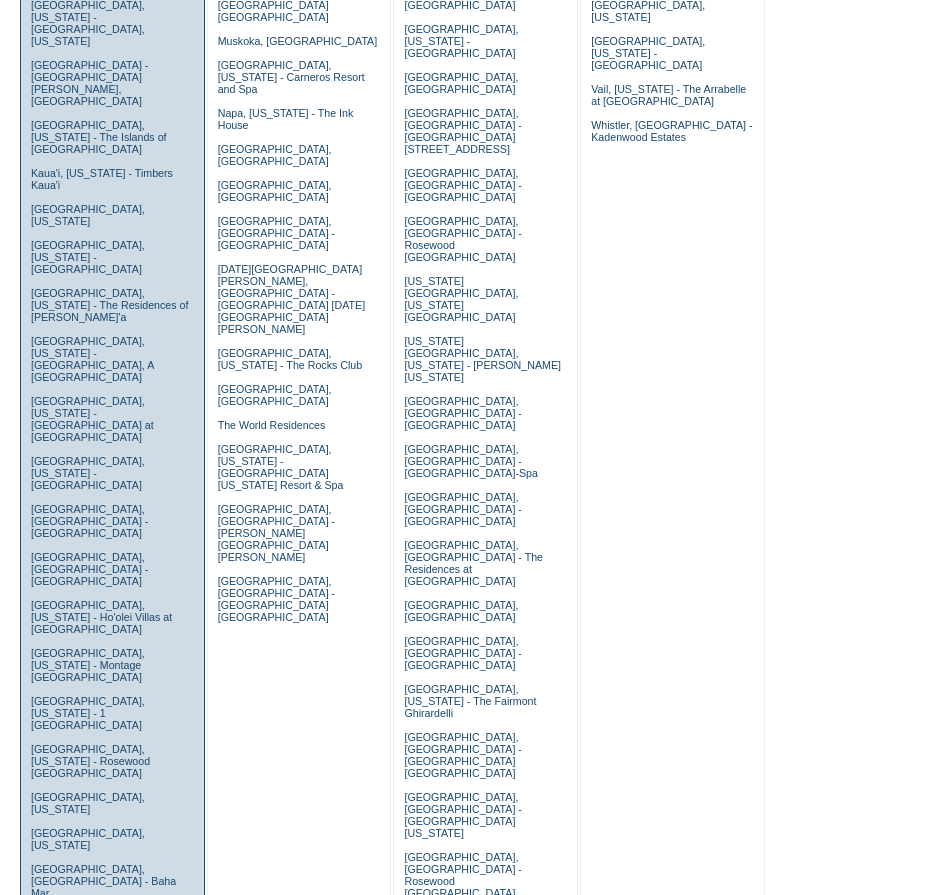 scroll, scrollTop: 600, scrollLeft: 0, axis: vertical 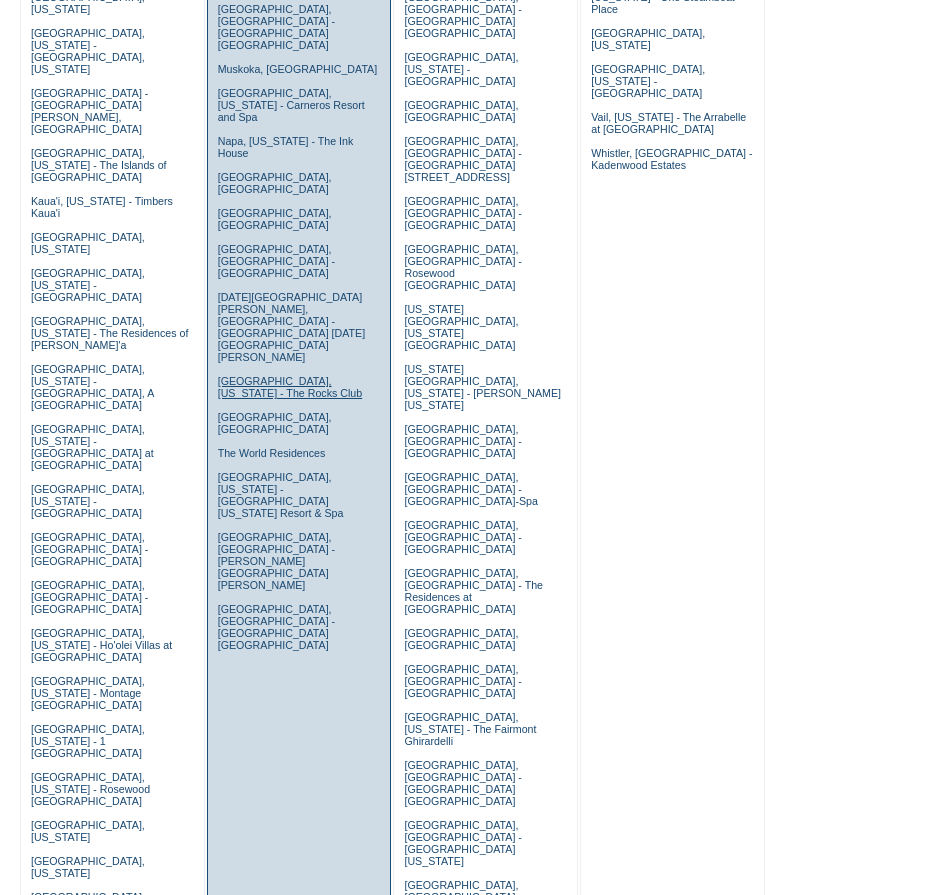 click on "Scottsdale, Arizona - The Rocks Club" at bounding box center [290, 387] 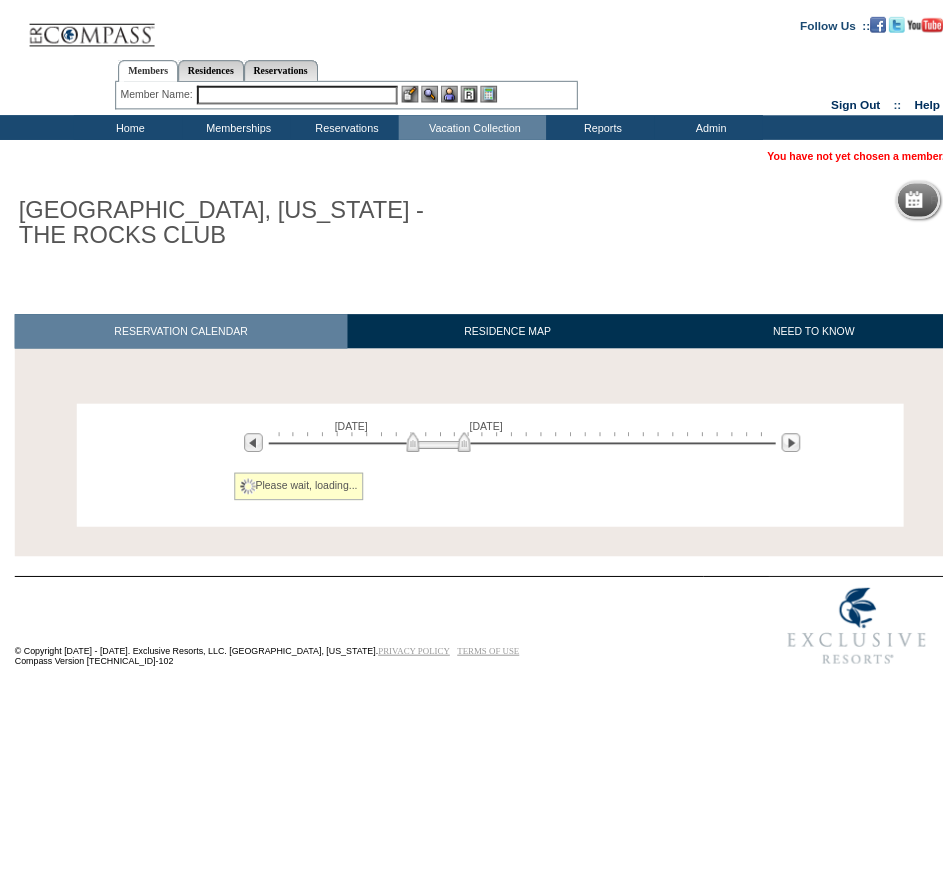 scroll, scrollTop: 0, scrollLeft: 0, axis: both 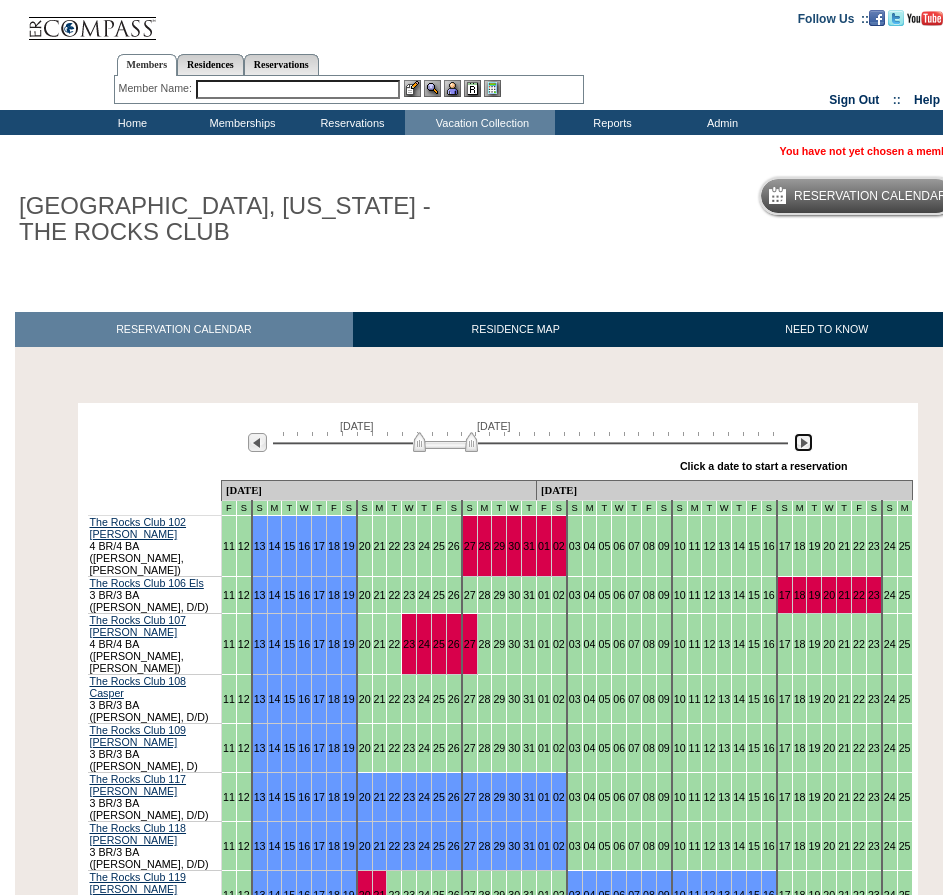 click at bounding box center (803, 442) 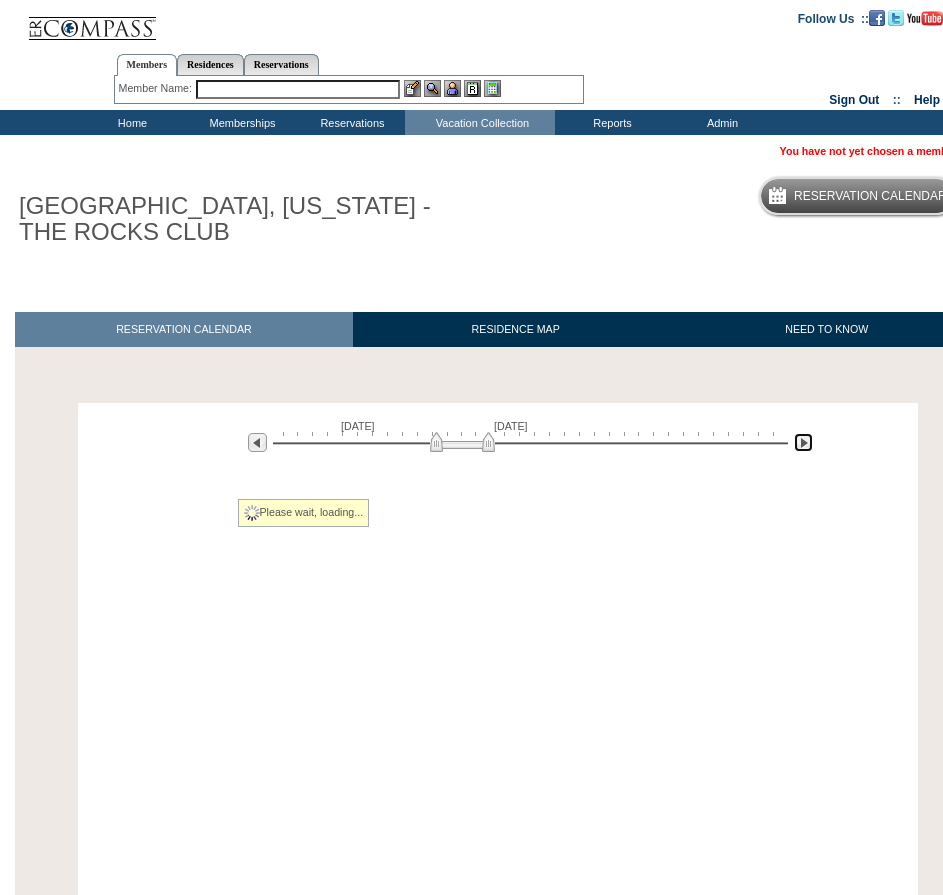 click at bounding box center (803, 442) 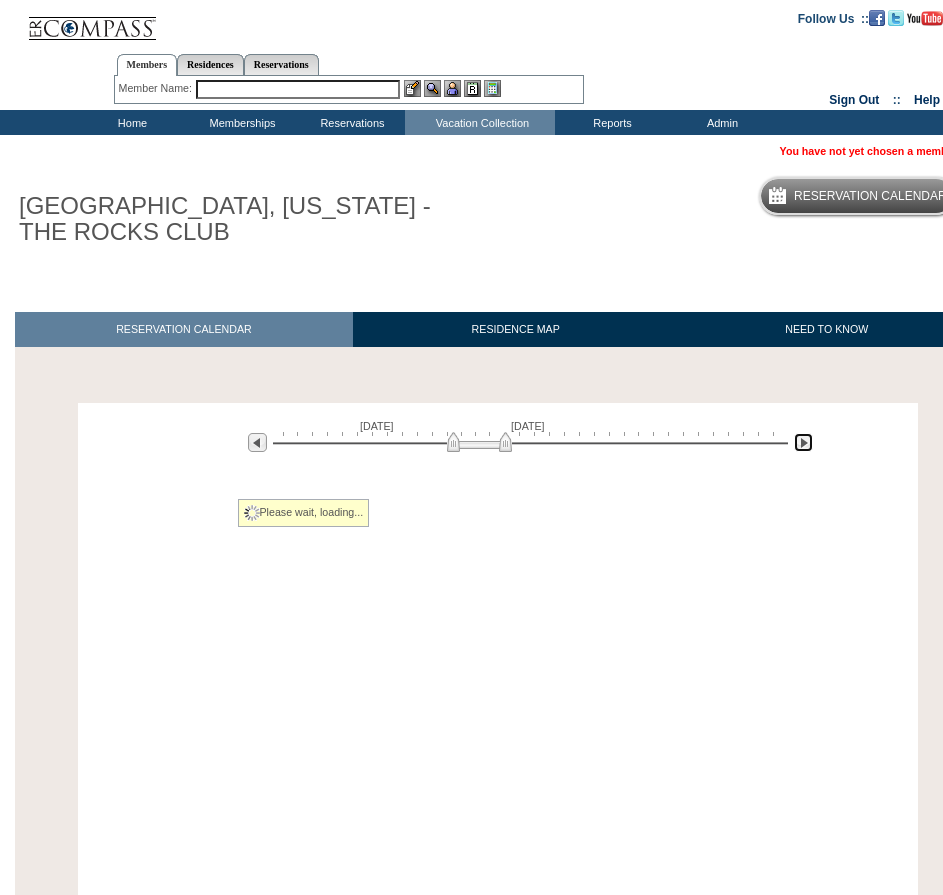 click at bounding box center [803, 442] 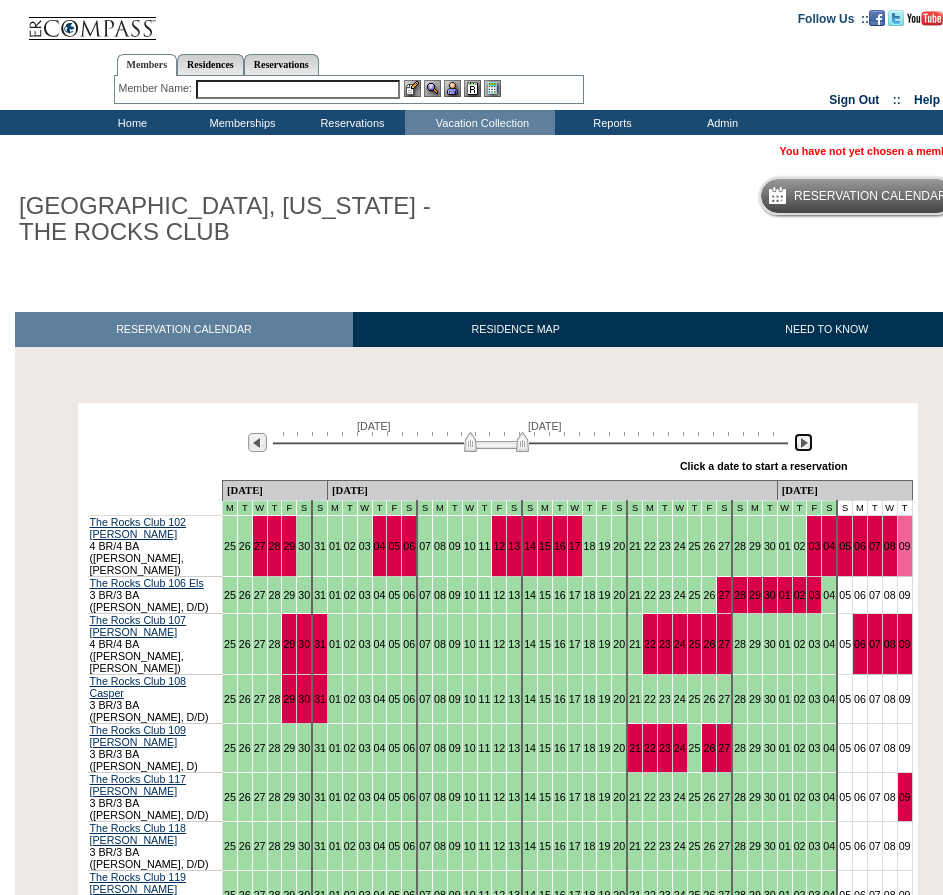 click at bounding box center (803, 442) 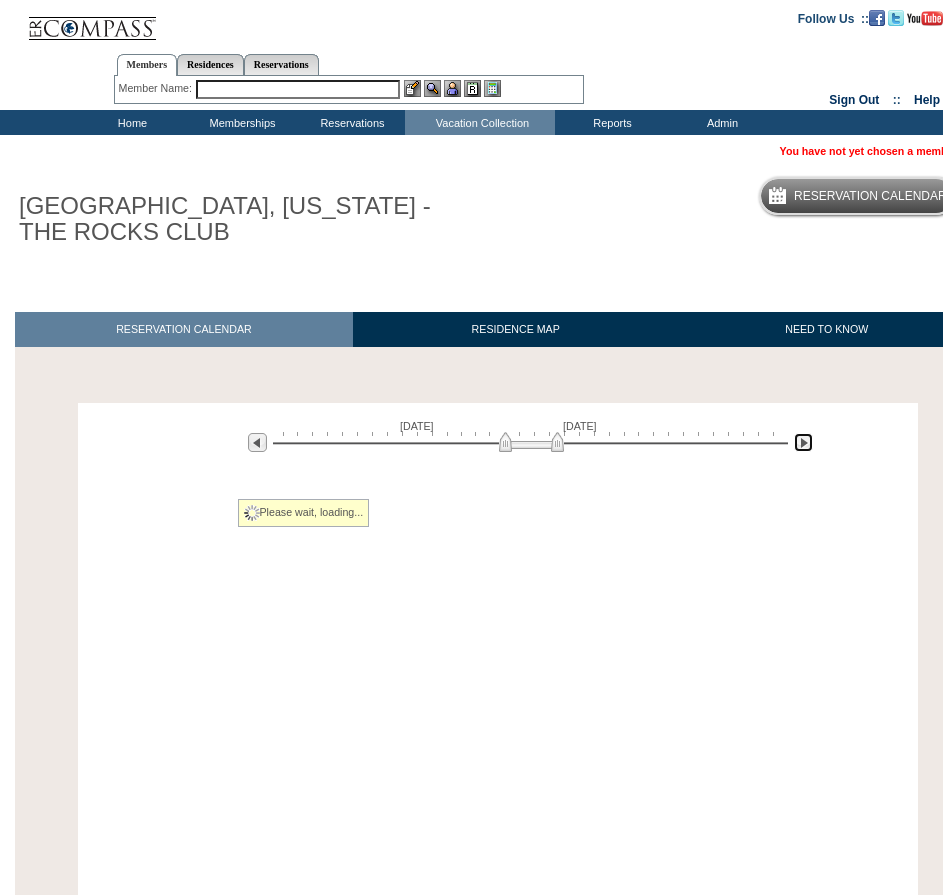 click at bounding box center [803, 442] 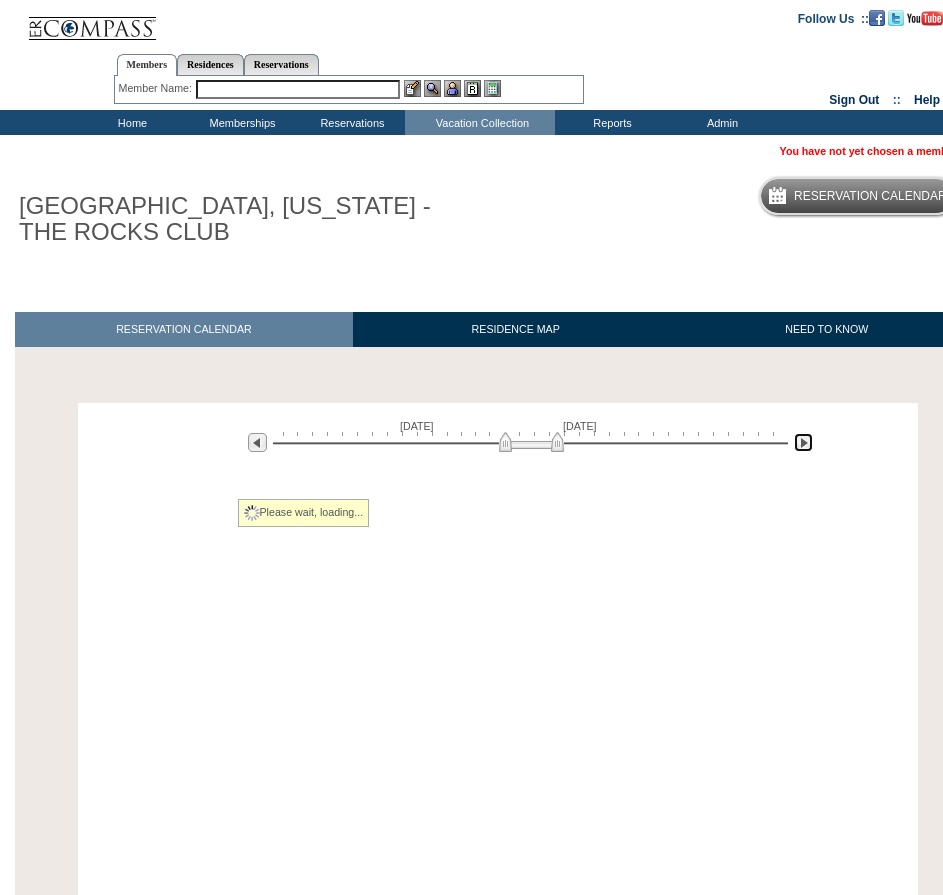 click at bounding box center [803, 442] 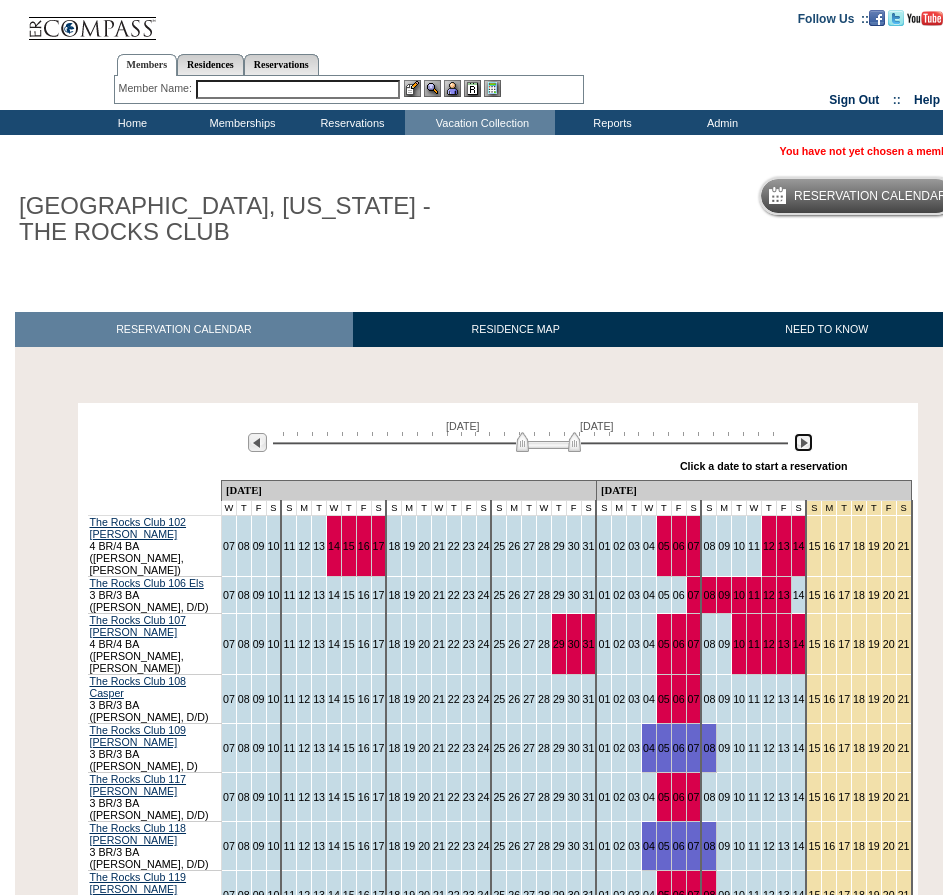 click at bounding box center (803, 442) 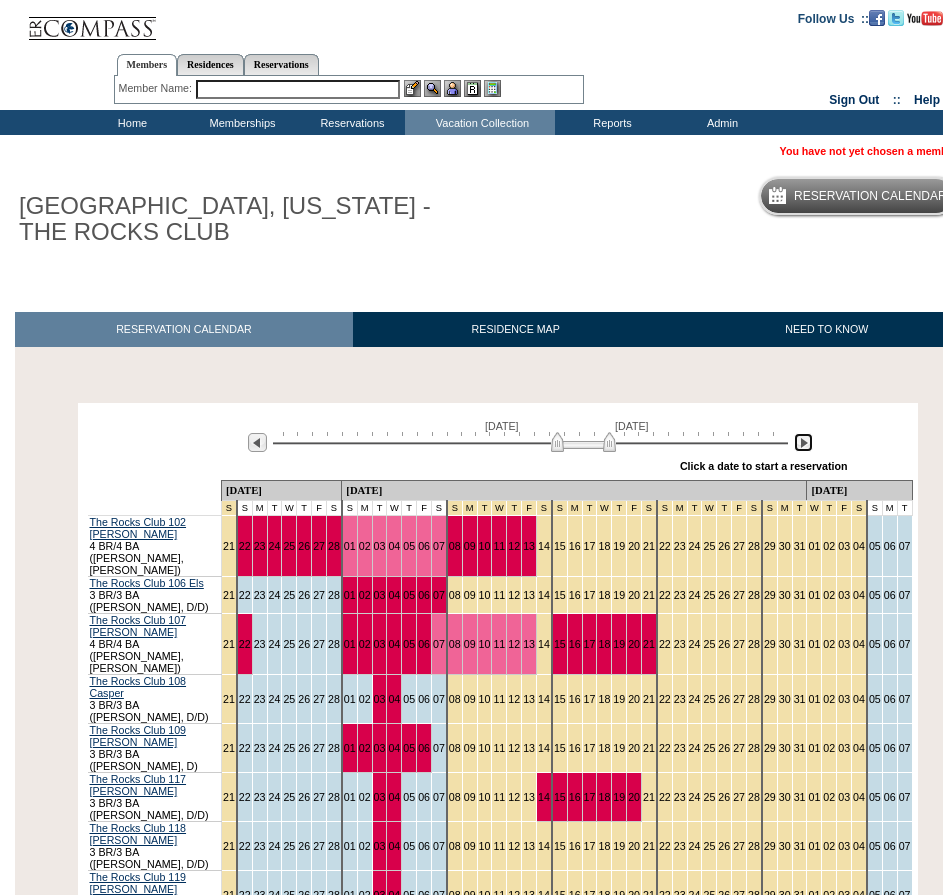 click at bounding box center [803, 442] 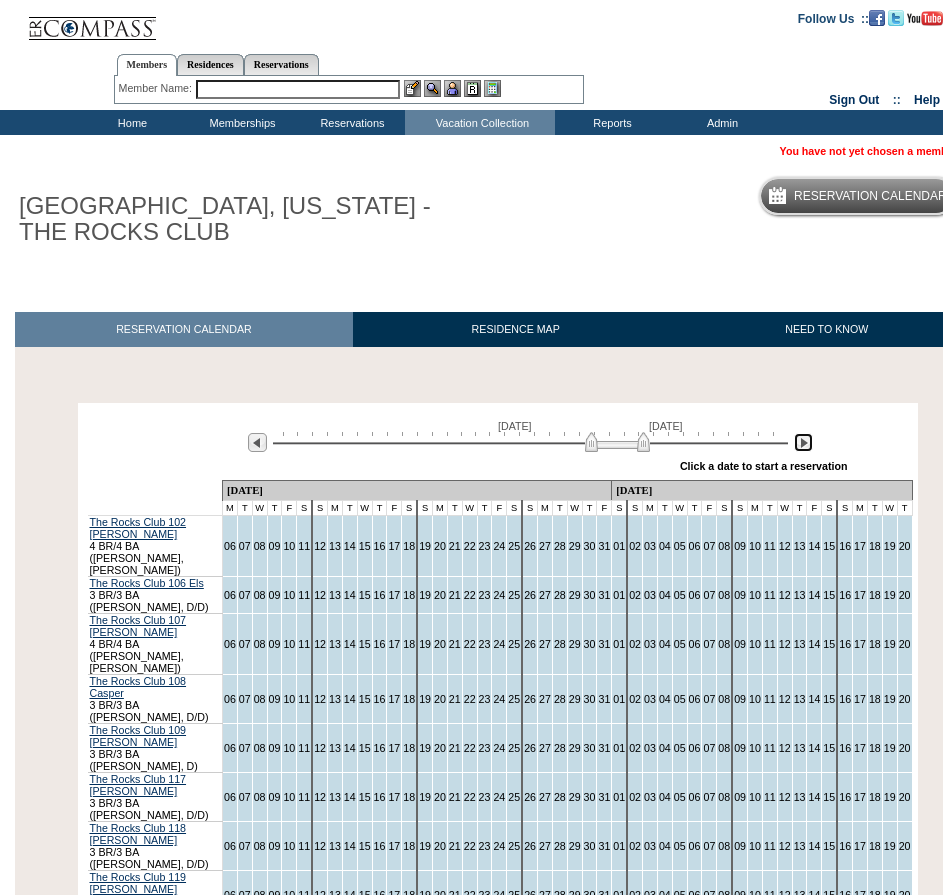 click at bounding box center (803, 442) 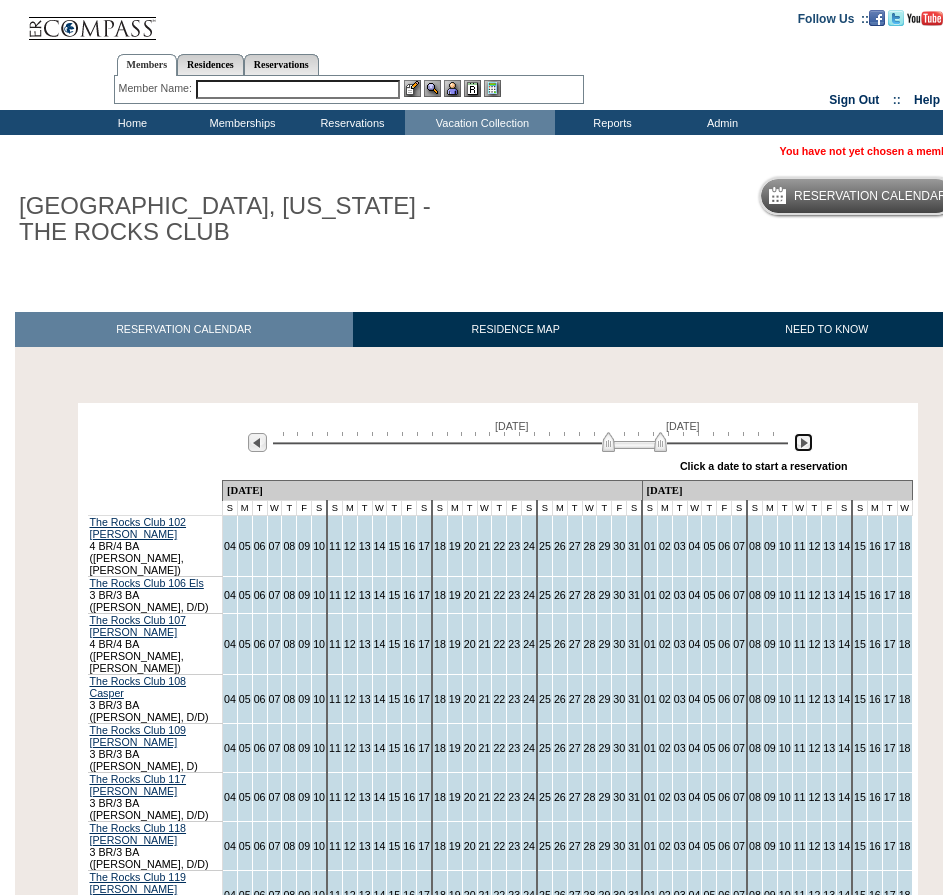 click at bounding box center [803, 442] 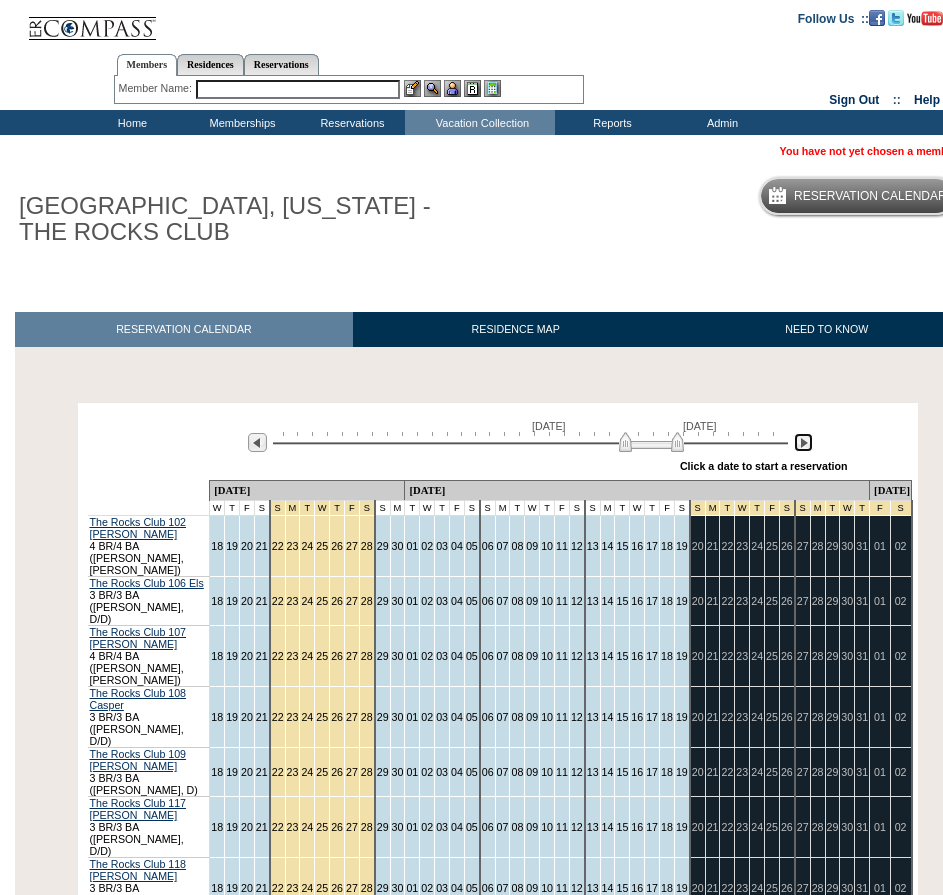 click at bounding box center [803, 442] 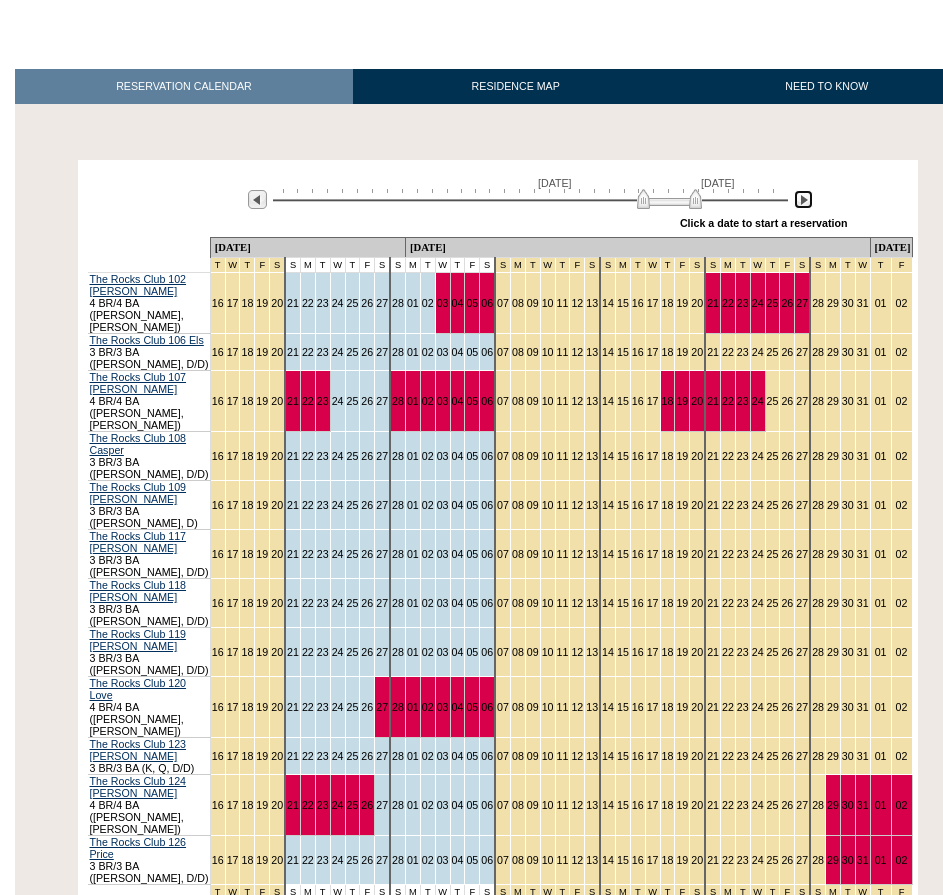scroll, scrollTop: 247, scrollLeft: 0, axis: vertical 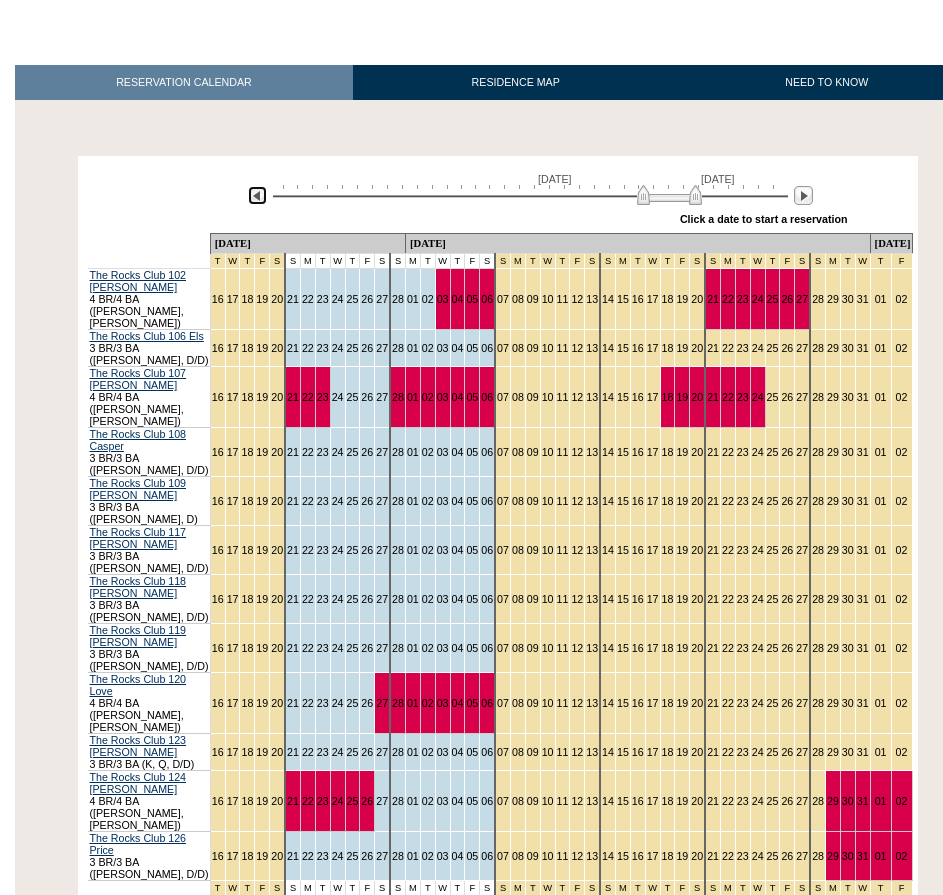 click at bounding box center (257, 195) 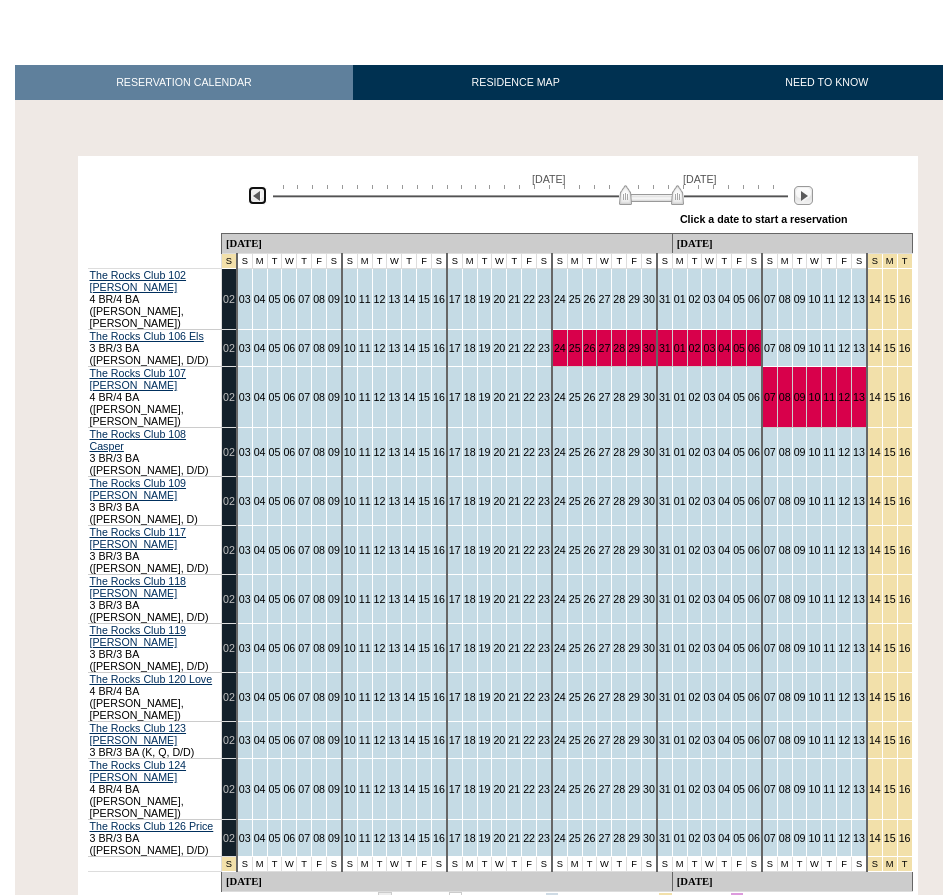 click at bounding box center [651, 195] 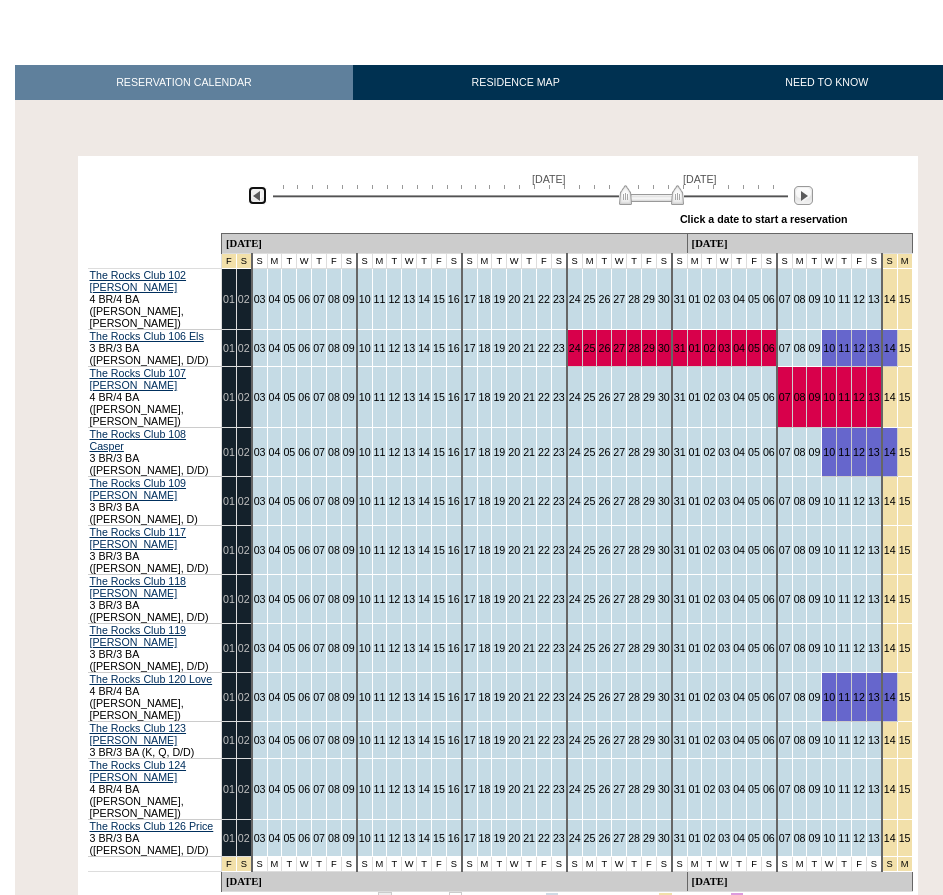click at bounding box center [651, 195] 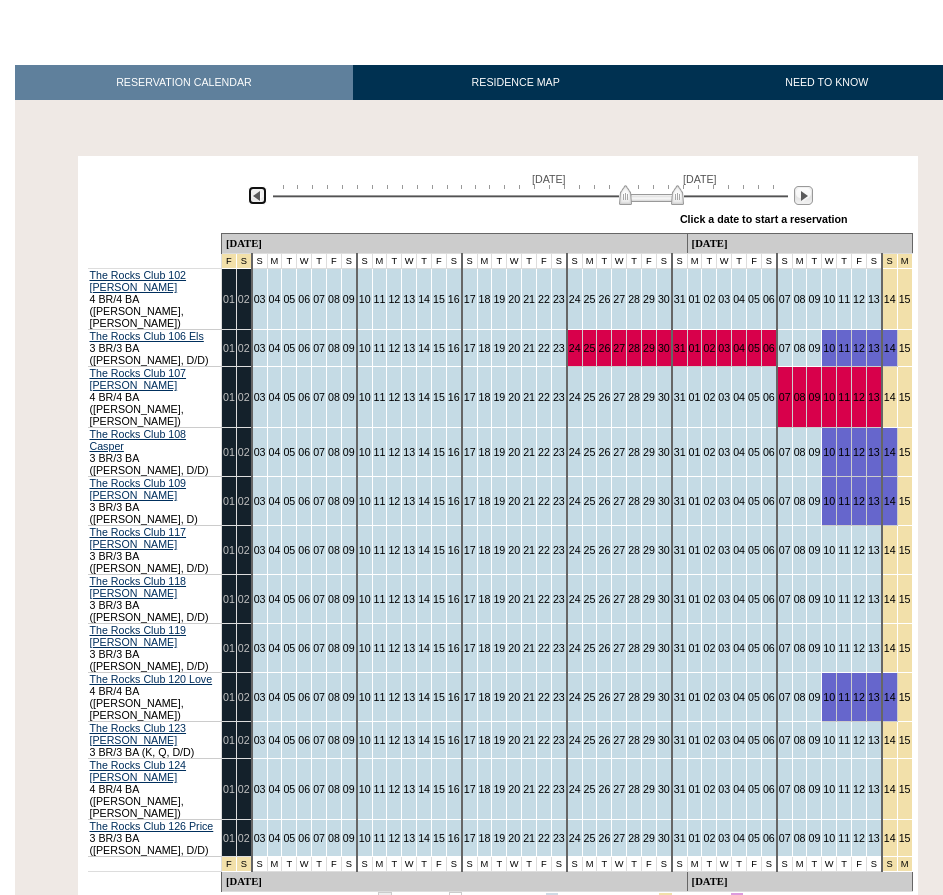 click at bounding box center [651, 195] 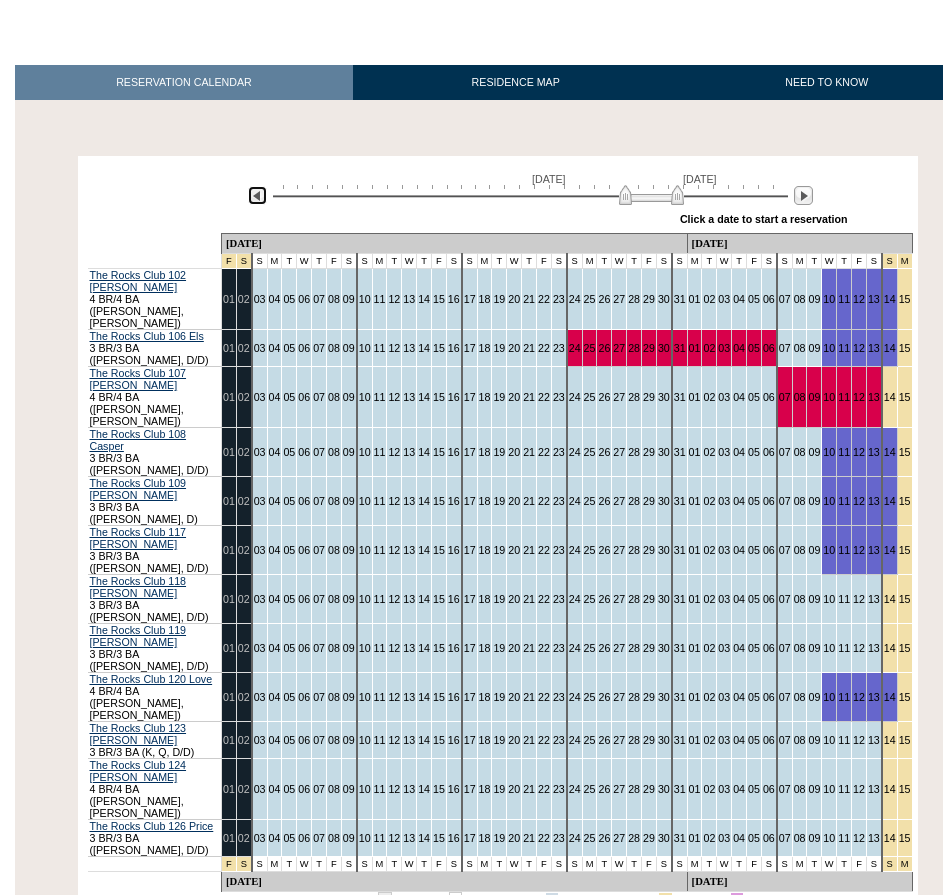click at bounding box center [651, 195] 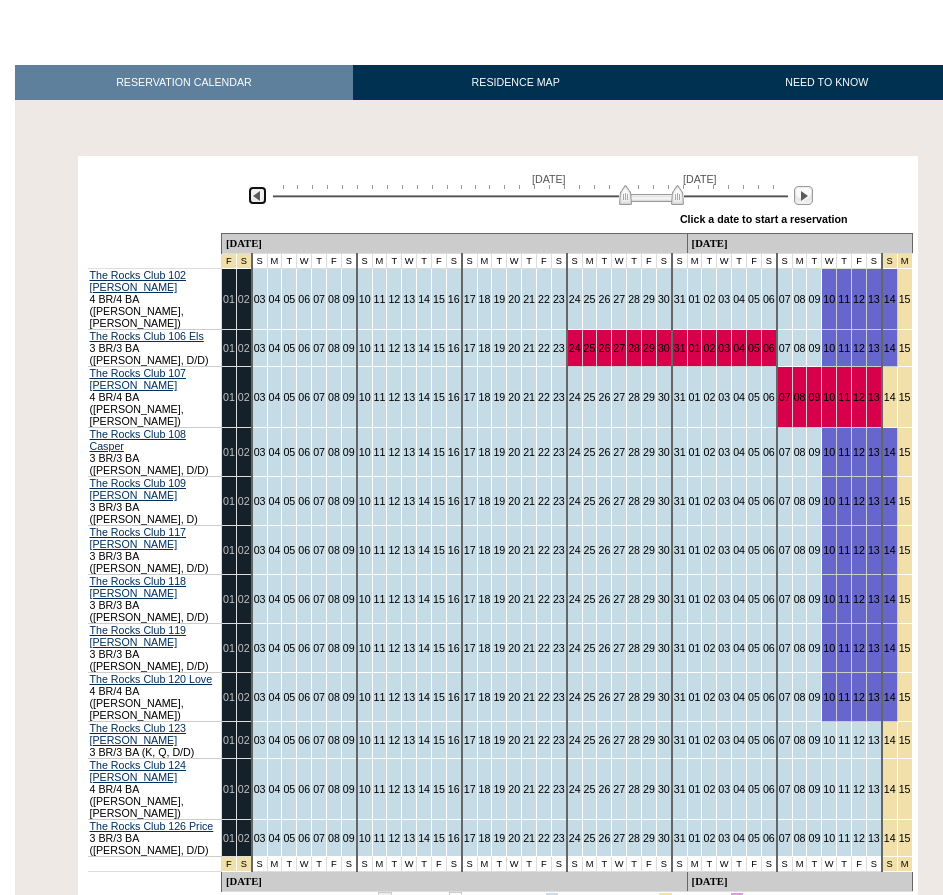 click at bounding box center [651, 195] 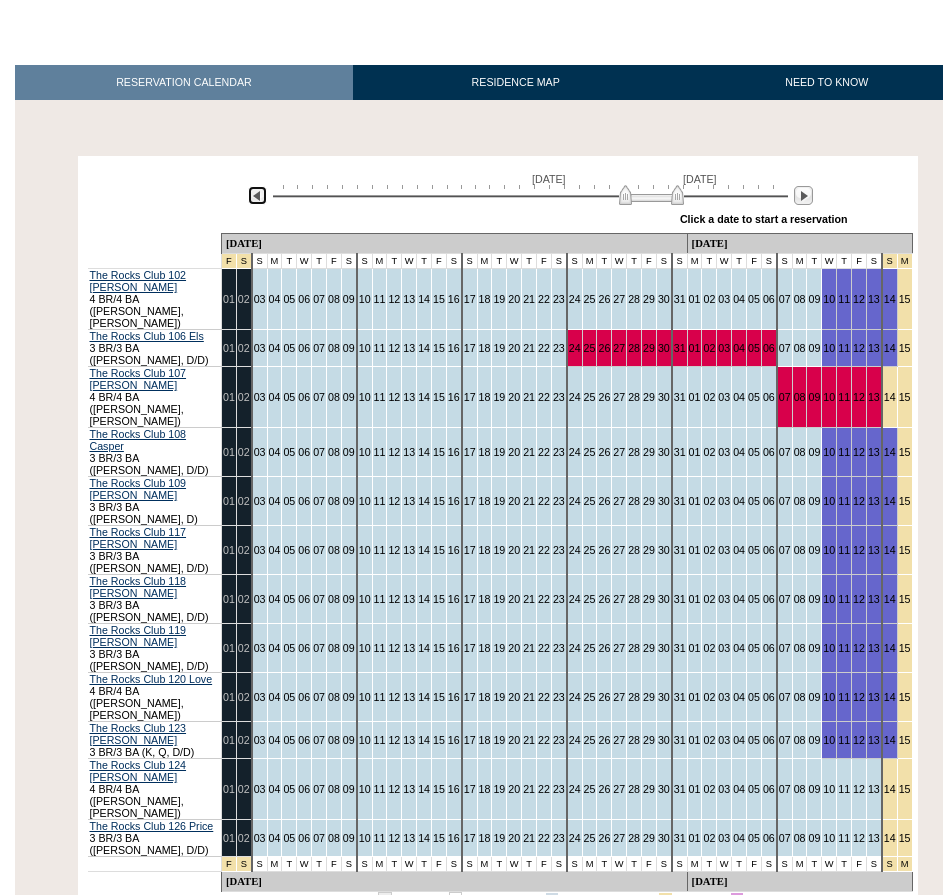 click at bounding box center [651, 195] 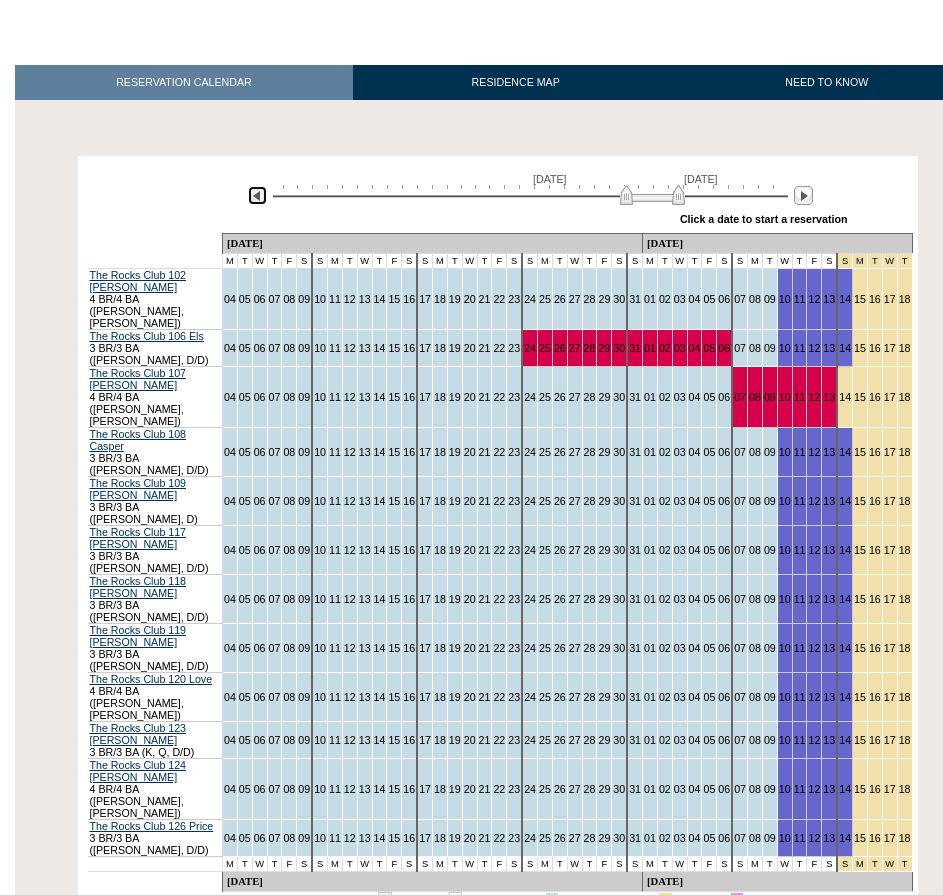 click at bounding box center (530, 194) 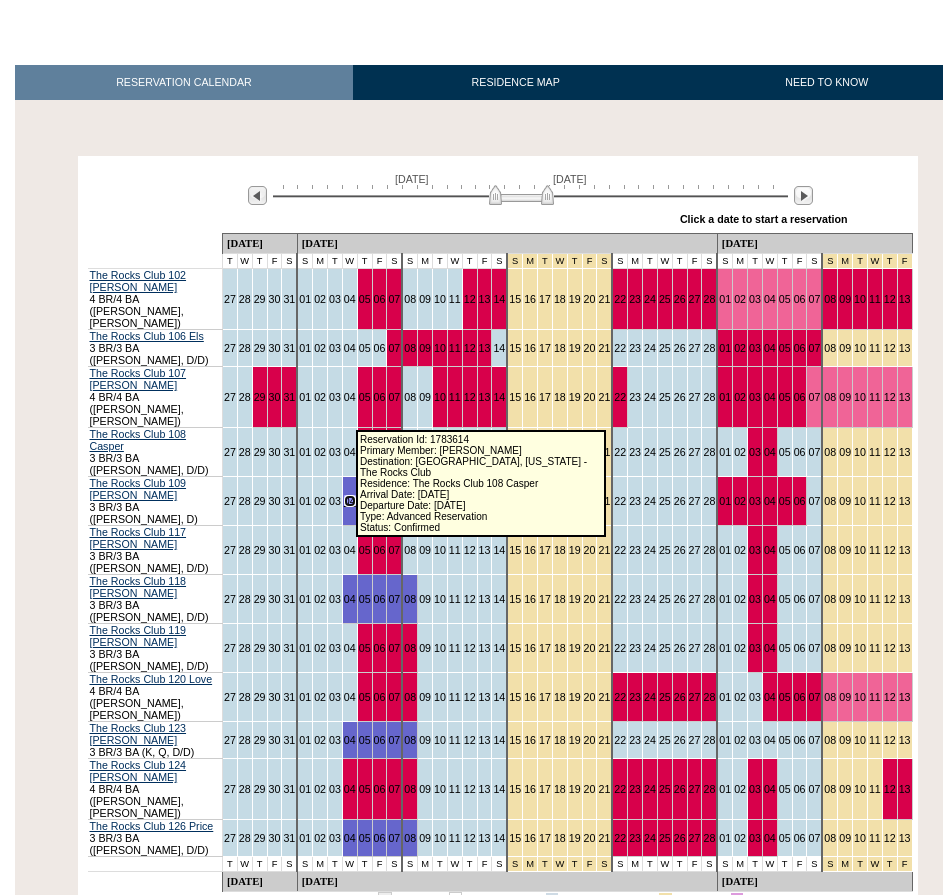 click on "04" at bounding box center (350, 501) 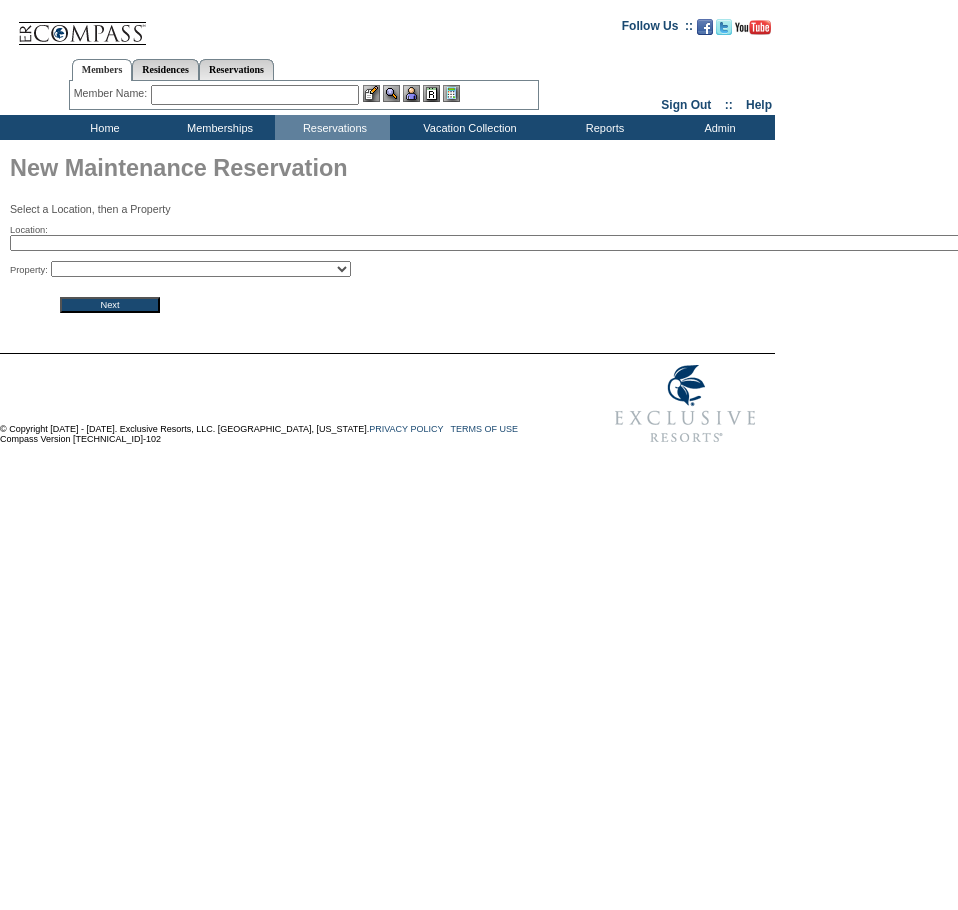 scroll, scrollTop: 0, scrollLeft: 0, axis: both 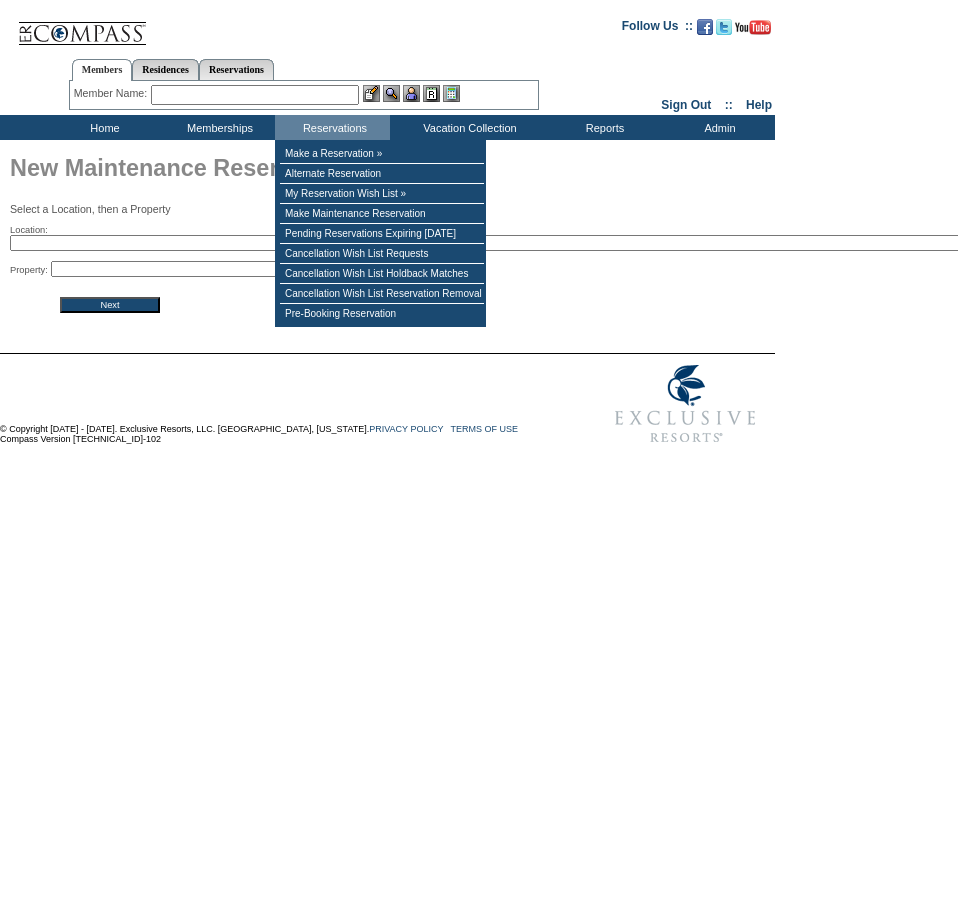 click on "2024 The Founders Cup - Eden Club Founders Cup
2025 Kentucky Derby - 2025 Kentucky Derby Weekend
2025 The Masters - 2025 The Masters
Abaco, Bahamas - The Abaco Club on Winding Bay
Algarve, Portugal - Algarve, Portugal
Algarve, Portugal - The Hideaways Club: Algarve, Portugal
All Access: The French Open - All Access: The French Open
All In - Private Yacht: St. Martin, St. Barts & Anguilla - All In
All In - Private Yacht: Virgin Islands - All In
Amalfi Coast, Italy - Amalfi Coast, Italy
Amsterdam, Netherlands: Canals, Cuisine, and Cycling - Amsterdam, Netherlands: Canals, Cuisine, and Cycling
Anguilla, British West Indies - Four Seasons Resort and Residences Anguilla
Antarctica Expedition: Fly the Drake Passage - Antarctica Expedition: Fly the Drake Passage
Around the World by Private Jet (2025) - Around the World by Private Jet (2025)
Aspen, CO - Auberge Resorts Collection: Hotel Jerome
Augusta, Georgia  - A Night In Augusta: Rao's Pop-Up Dinner" at bounding box center [508, 243] 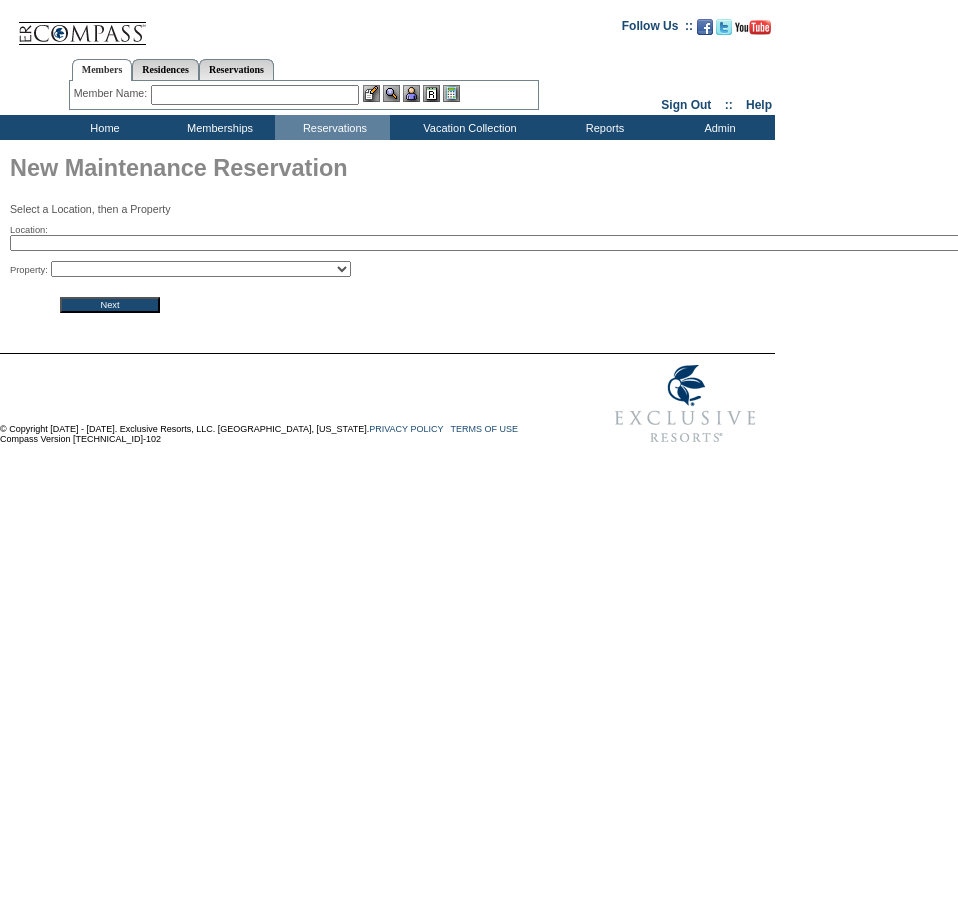 select on "35" 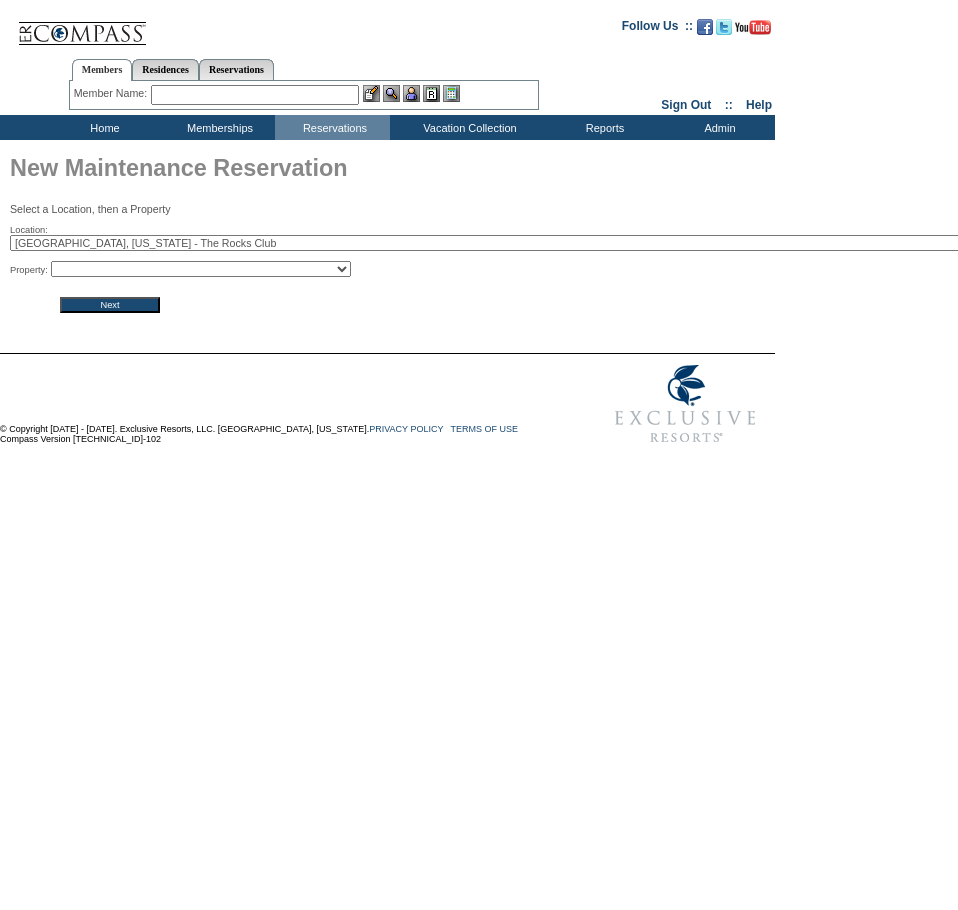 click on "2024 The Founders Cup - Eden Club Founders Cup
2025 Kentucky Derby - 2025 Kentucky Derby Weekend
2025 The Masters - 2025 The Masters
Abaco, Bahamas - The Abaco Club on Winding Bay
Algarve, Portugal - Algarve, Portugal
Algarve, Portugal - The Hideaways Club: Algarve, Portugal
All Access: The French Open - All Access: The French Open
All In - Private Yacht: St. Martin, St. Barts & Anguilla - All In
All In - Private Yacht: Virgin Islands - All In
Amalfi Coast, Italy - Amalfi Coast, Italy
Amsterdam, Netherlands: Canals, Cuisine, and Cycling - Amsterdam, Netherlands: Canals, Cuisine, and Cycling
Anguilla, British West Indies - Four Seasons Resort and Residences Anguilla
Antarctica Expedition: Fly the Drake Passage - Antarctica Expedition: Fly the Drake Passage
Around the World by Private Jet (2025) - Around the World by Private Jet (2025)
Aspen, CO - Auberge Resorts Collection: Hotel Jerome
Augusta, Georgia  - A Night In Augusta: Rao's Pop-Up Dinner" at bounding box center [508, 243] 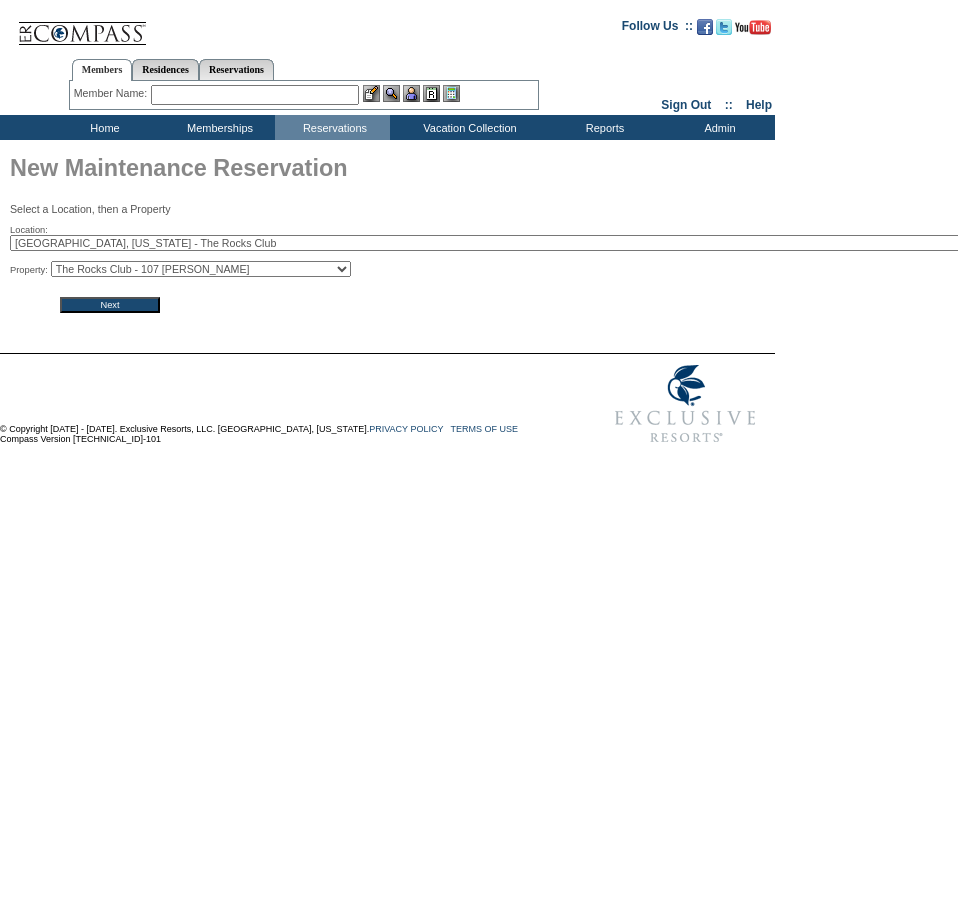 scroll, scrollTop: 0, scrollLeft: 0, axis: both 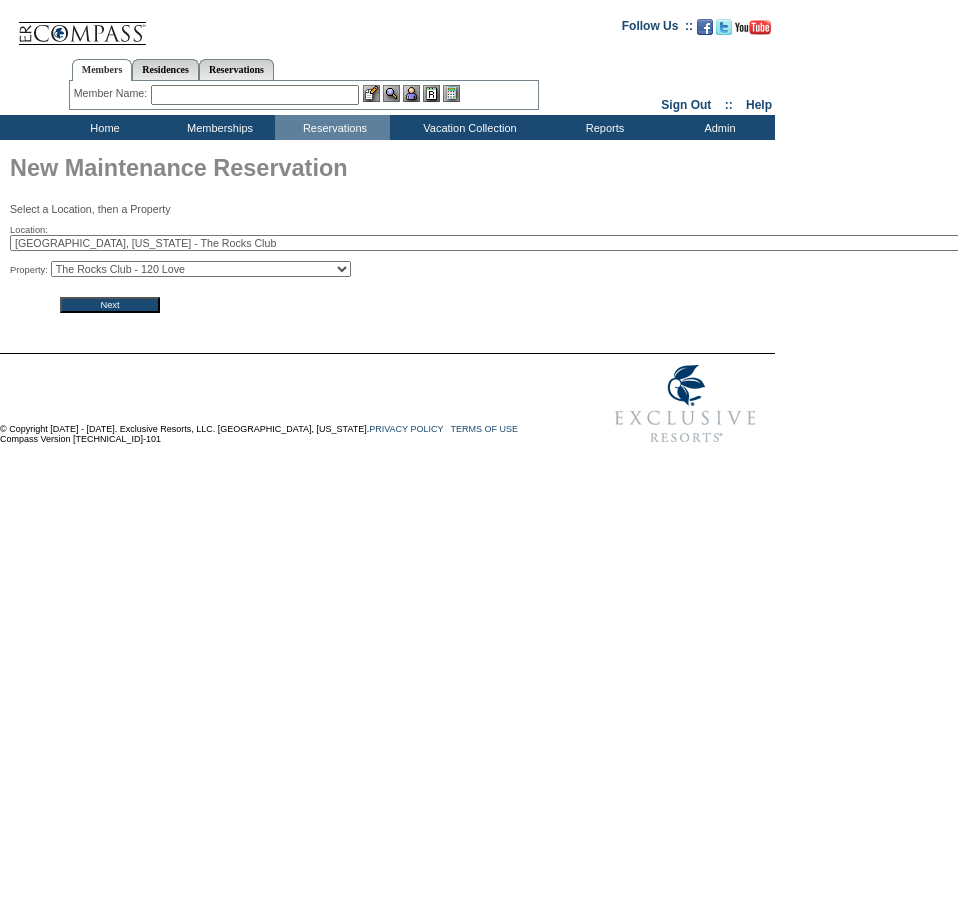 click on "Next" at bounding box center [110, 305] 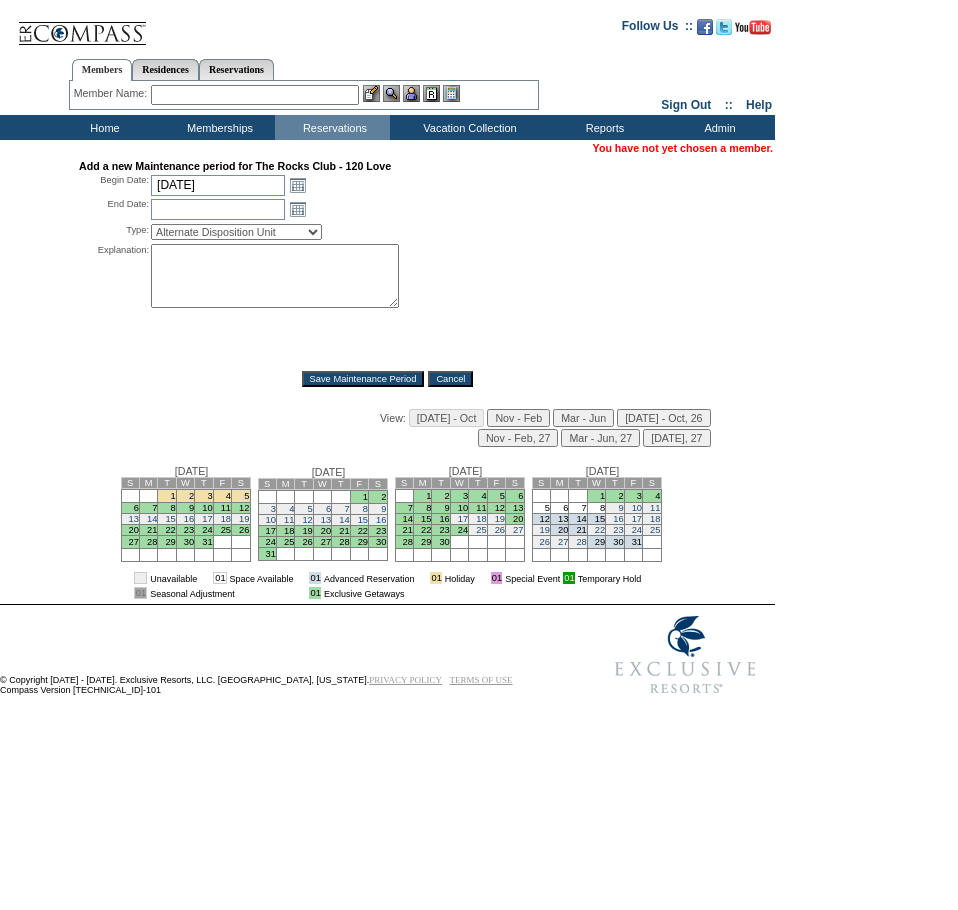 scroll, scrollTop: 0, scrollLeft: 0, axis: both 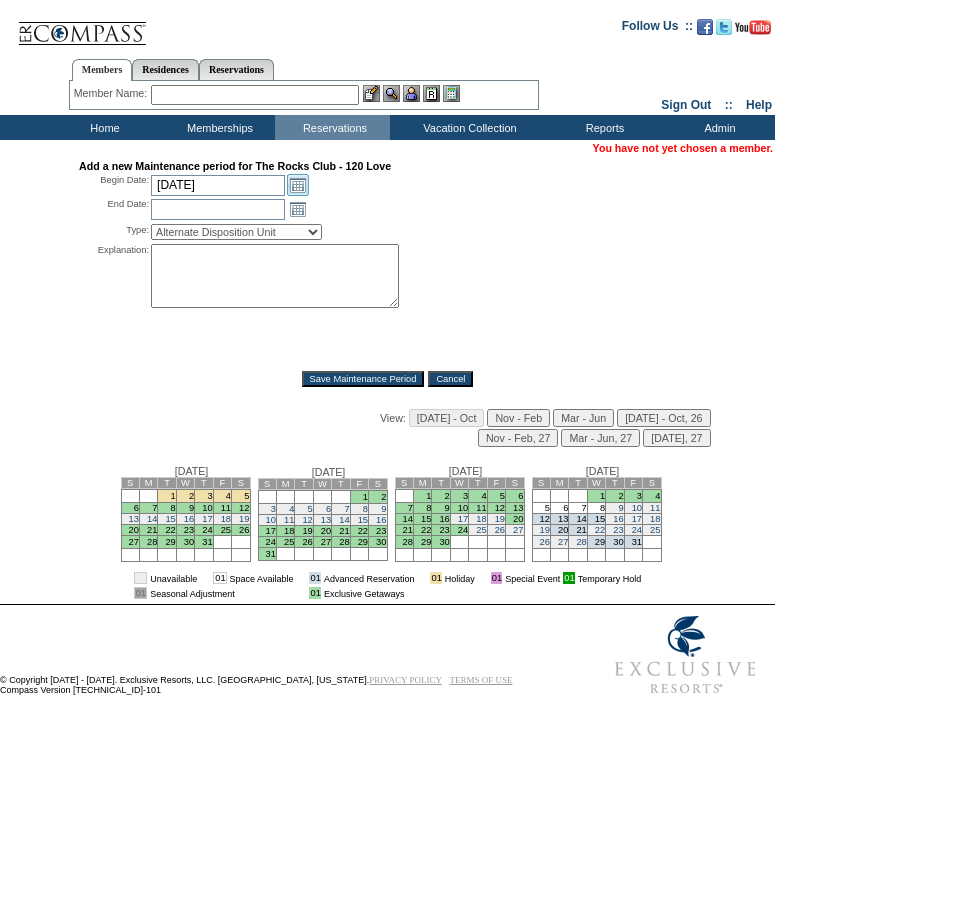 click on "Open the calendar popup." at bounding box center [298, 185] 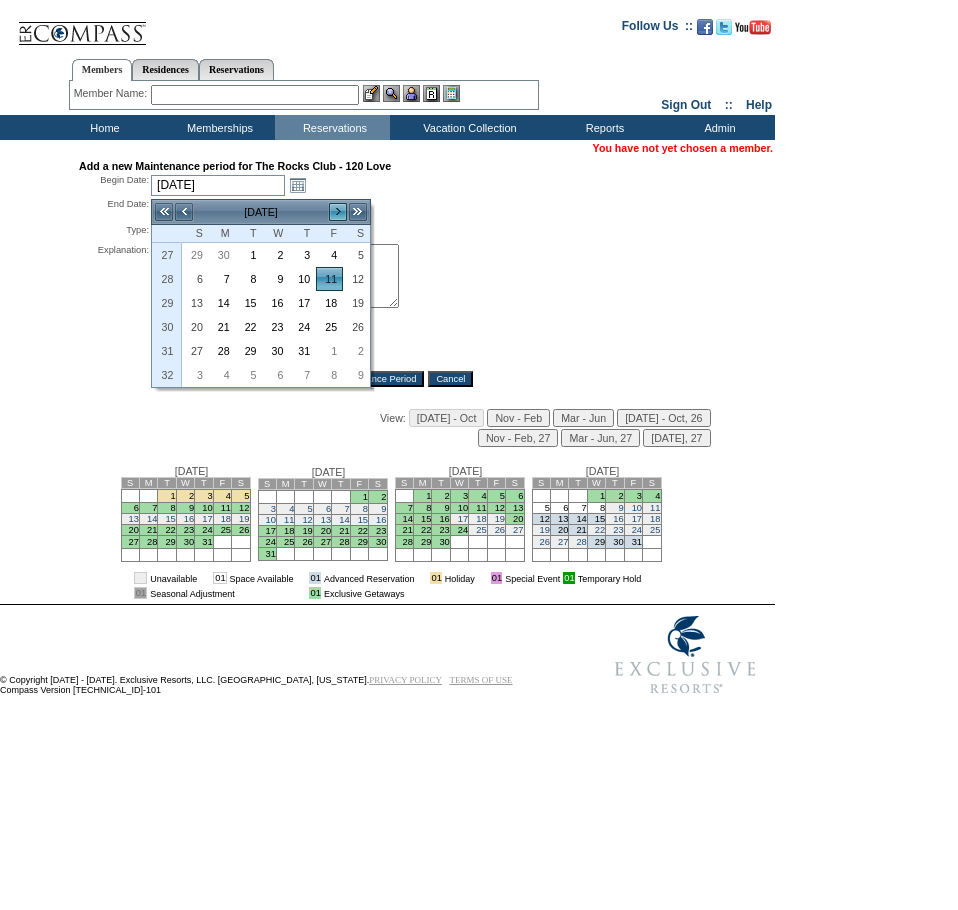 click on ">" at bounding box center (338, 212) 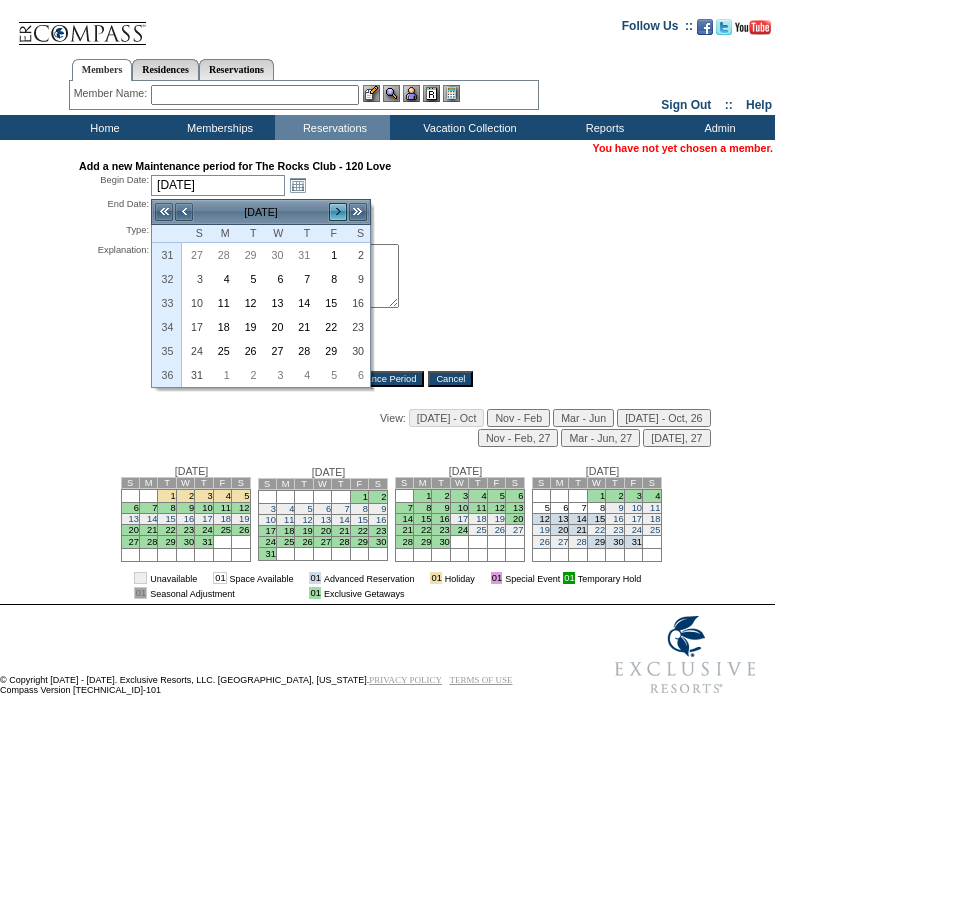 click on ">" at bounding box center (338, 212) 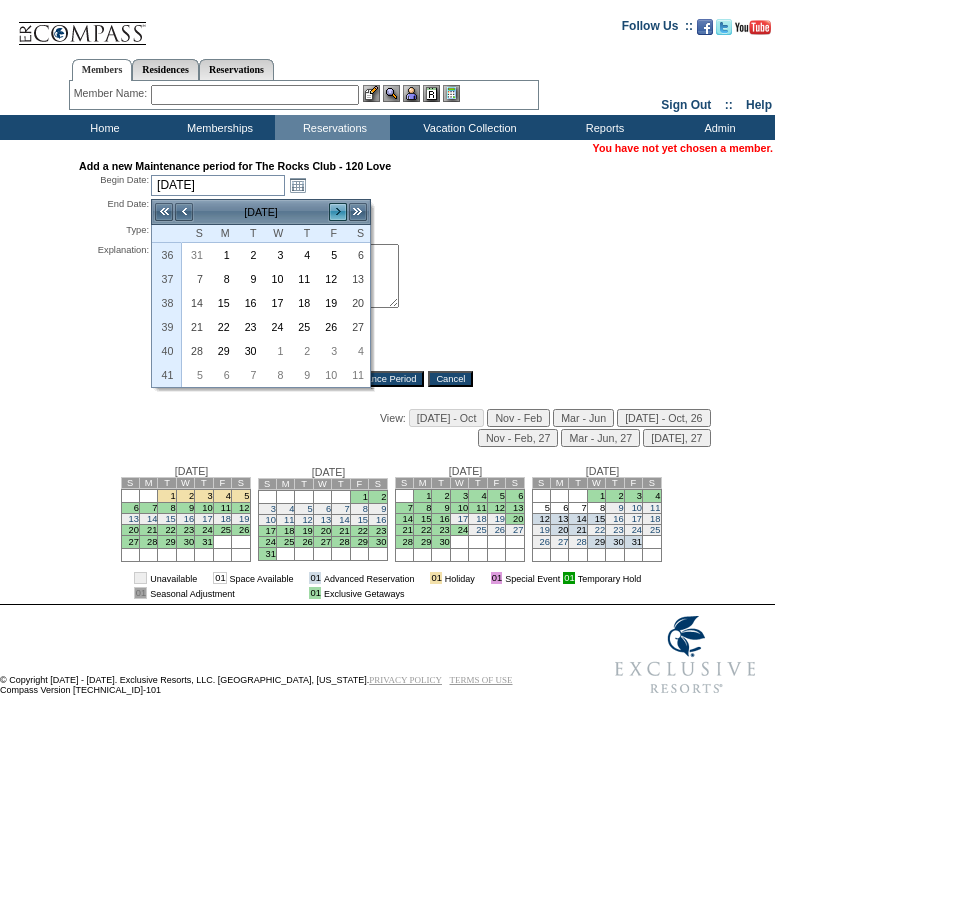 click on ">" at bounding box center (338, 212) 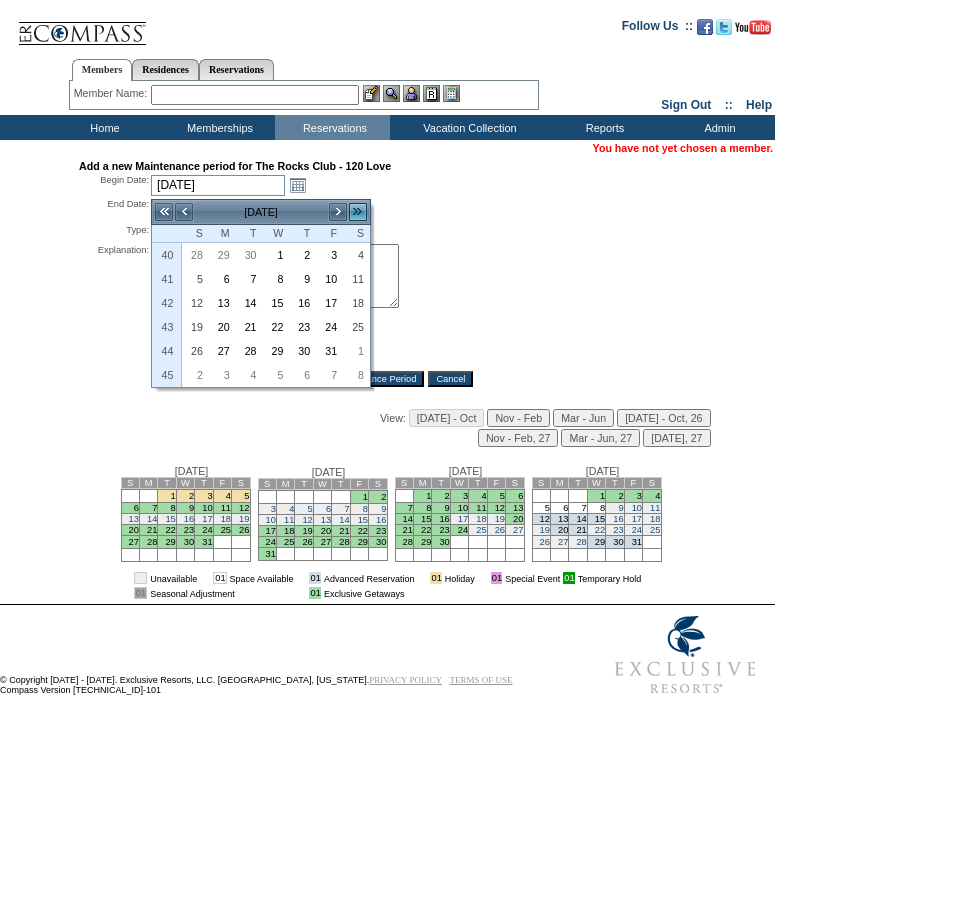 click on ">>" at bounding box center [358, 212] 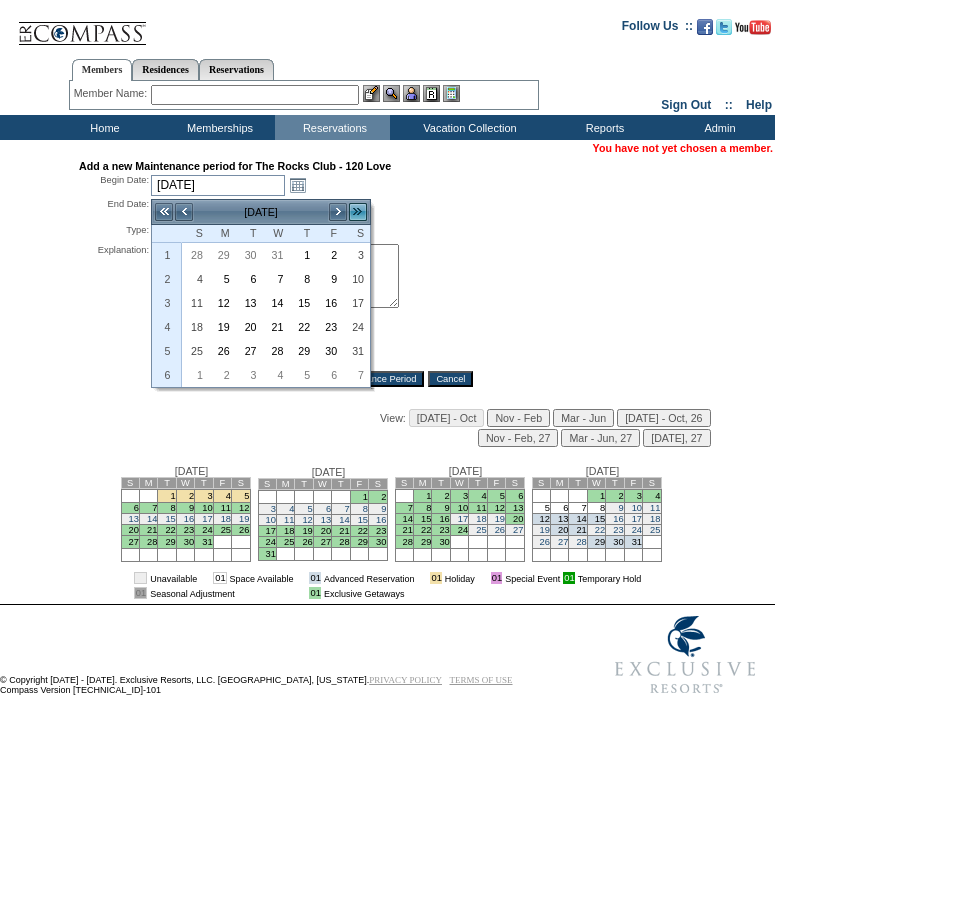click on ">>" at bounding box center (358, 212) 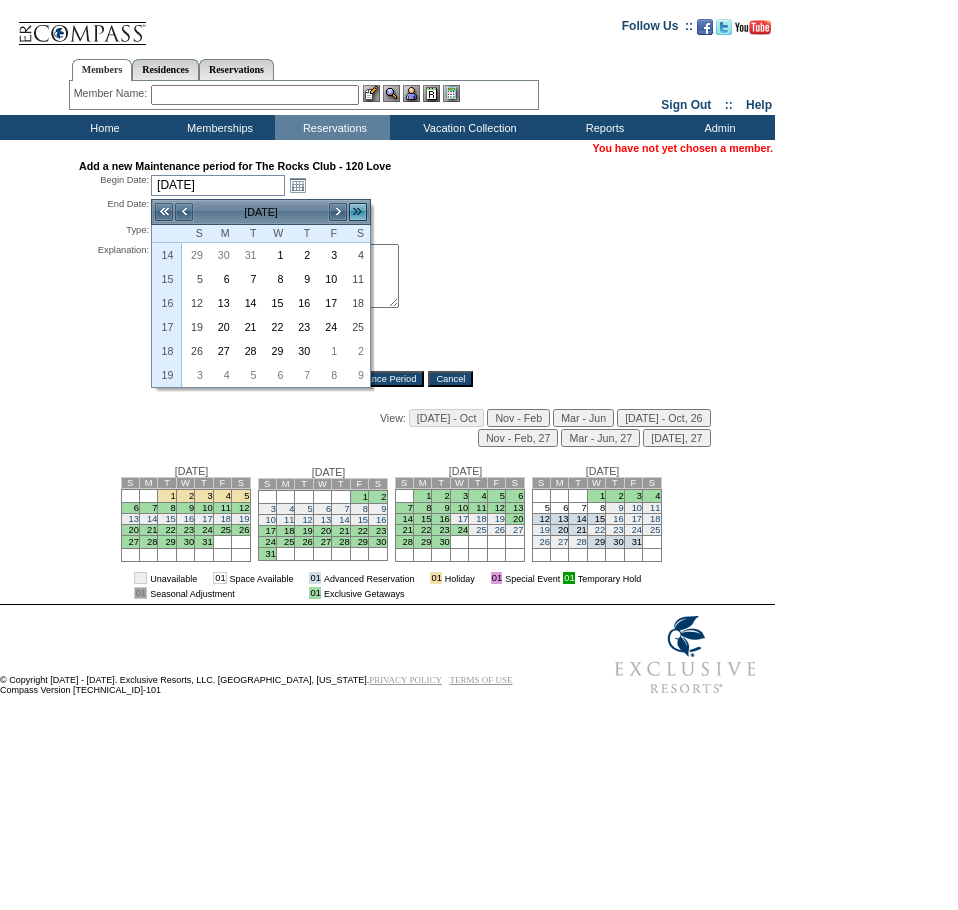 click on ">>" at bounding box center (358, 212) 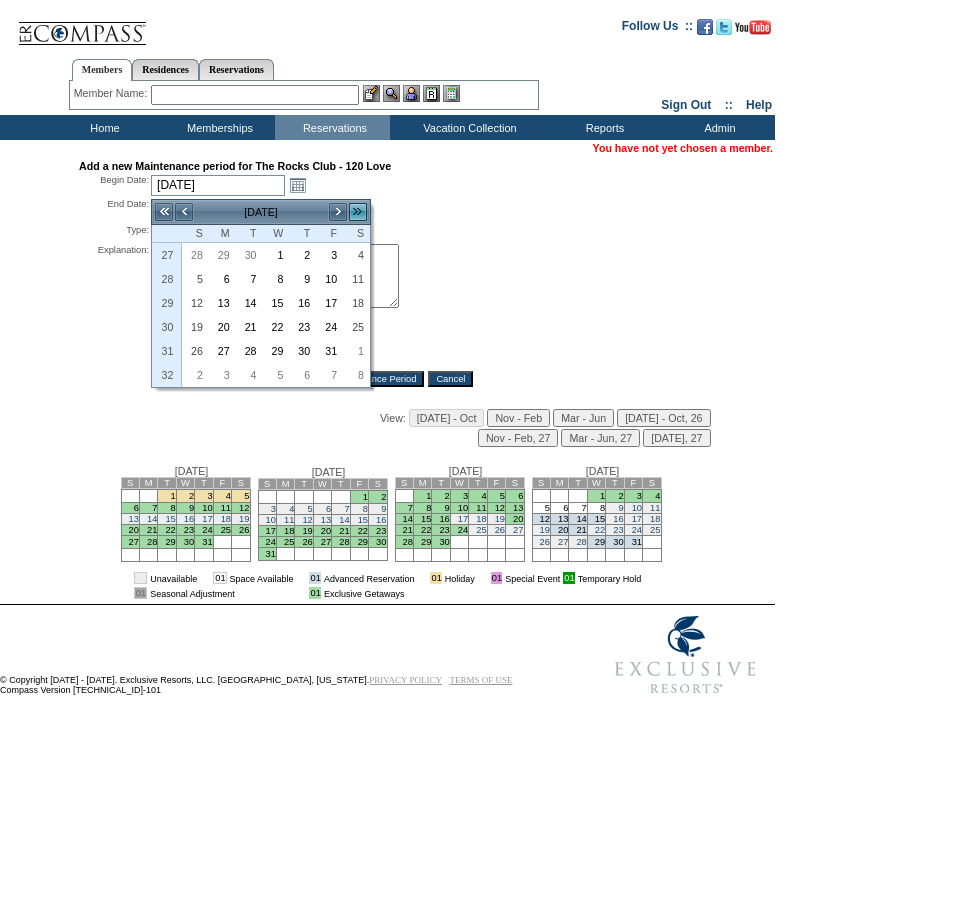 click on ">>" at bounding box center (358, 212) 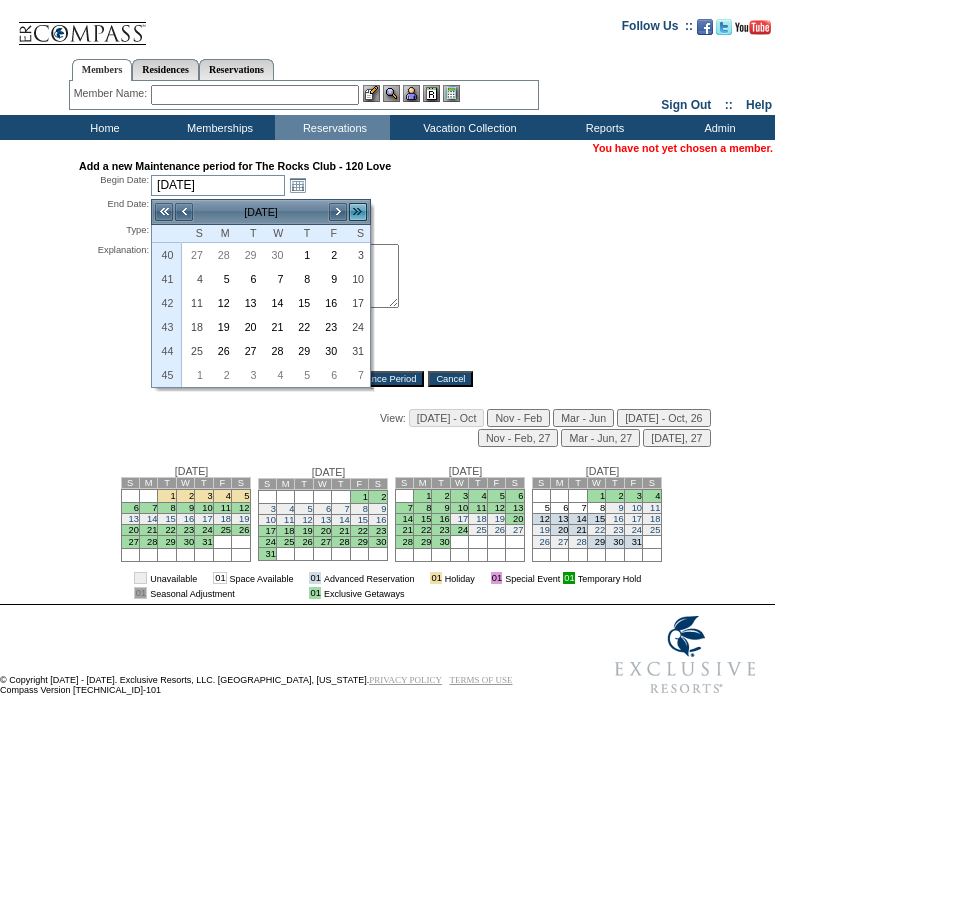 click on ">>" at bounding box center [358, 212] 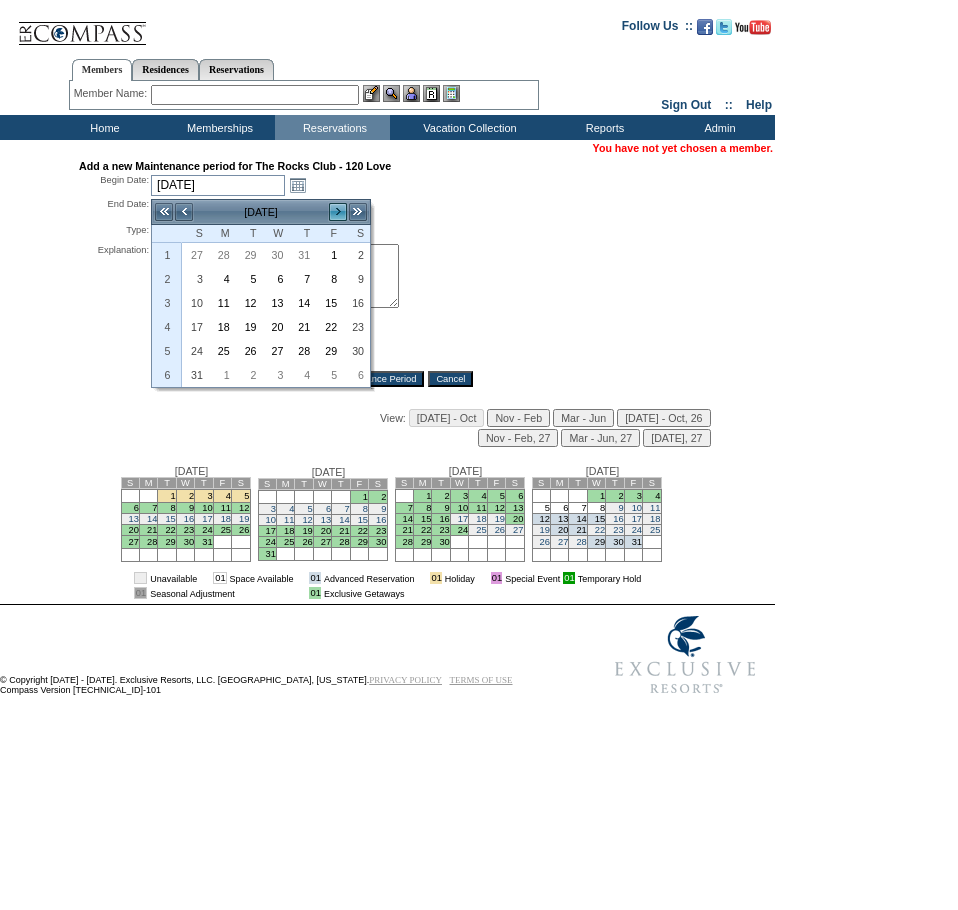 click on ">" at bounding box center [338, 212] 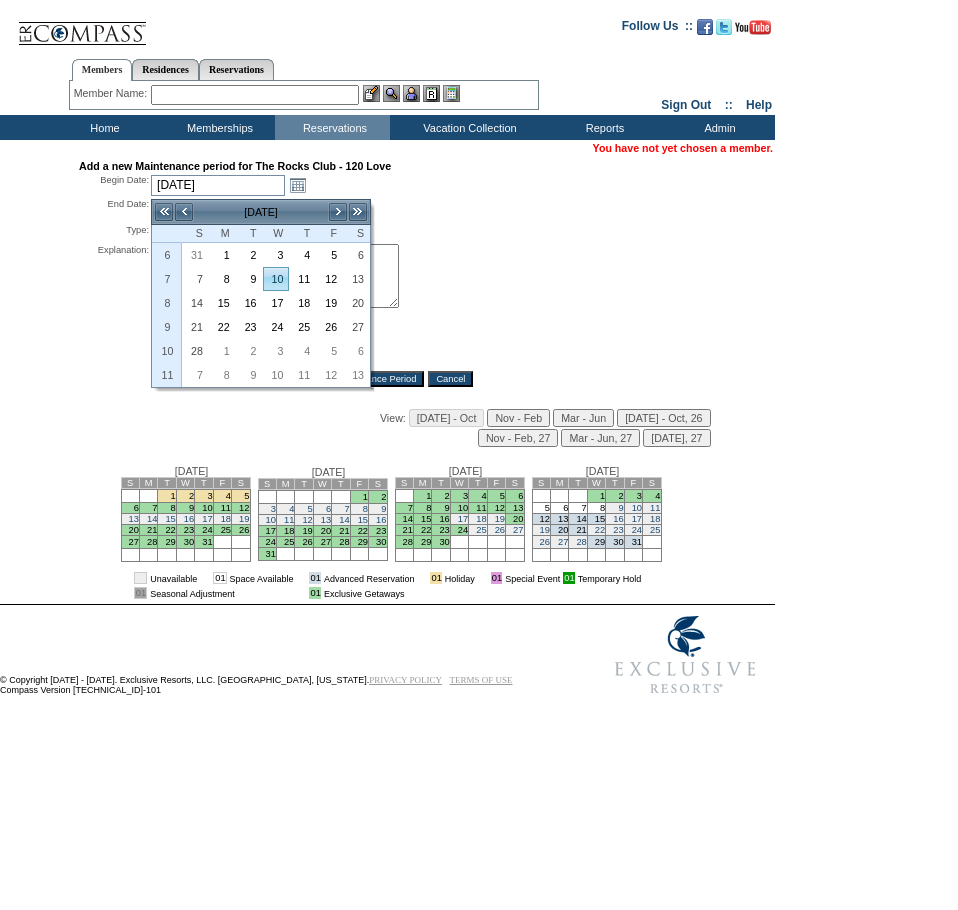 click on "10" at bounding box center [276, 279] 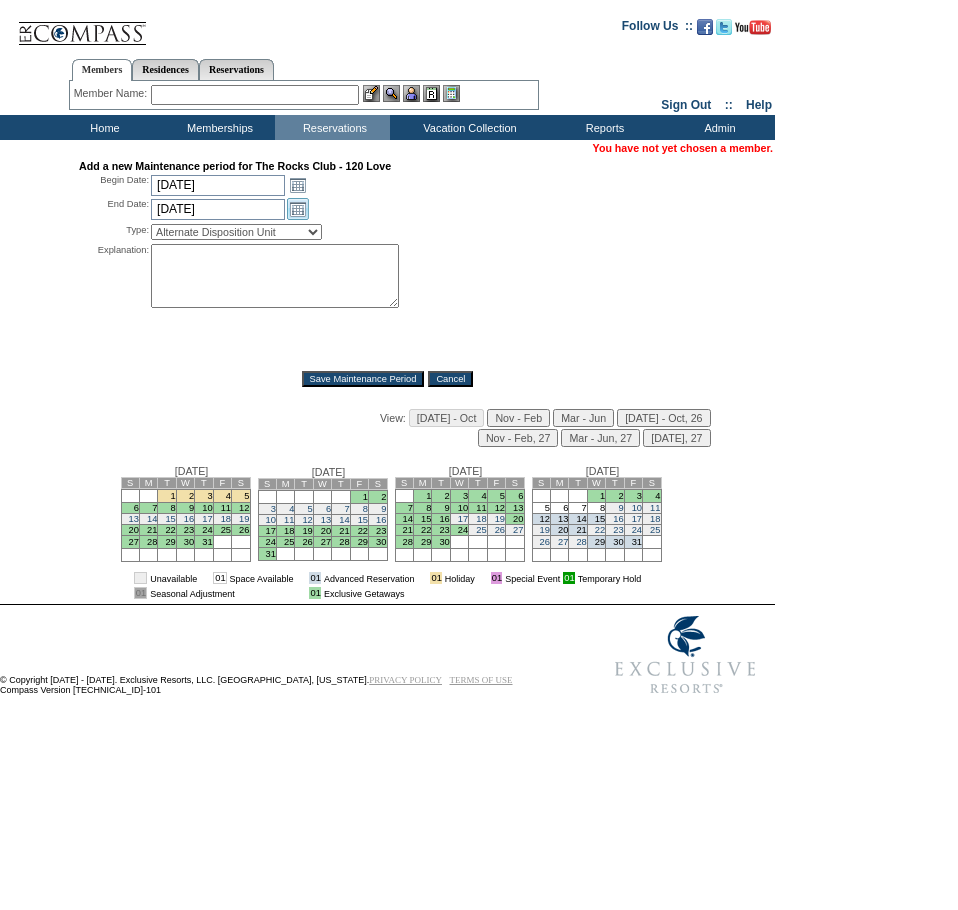 click on "Open the calendar popup." at bounding box center [298, 209] 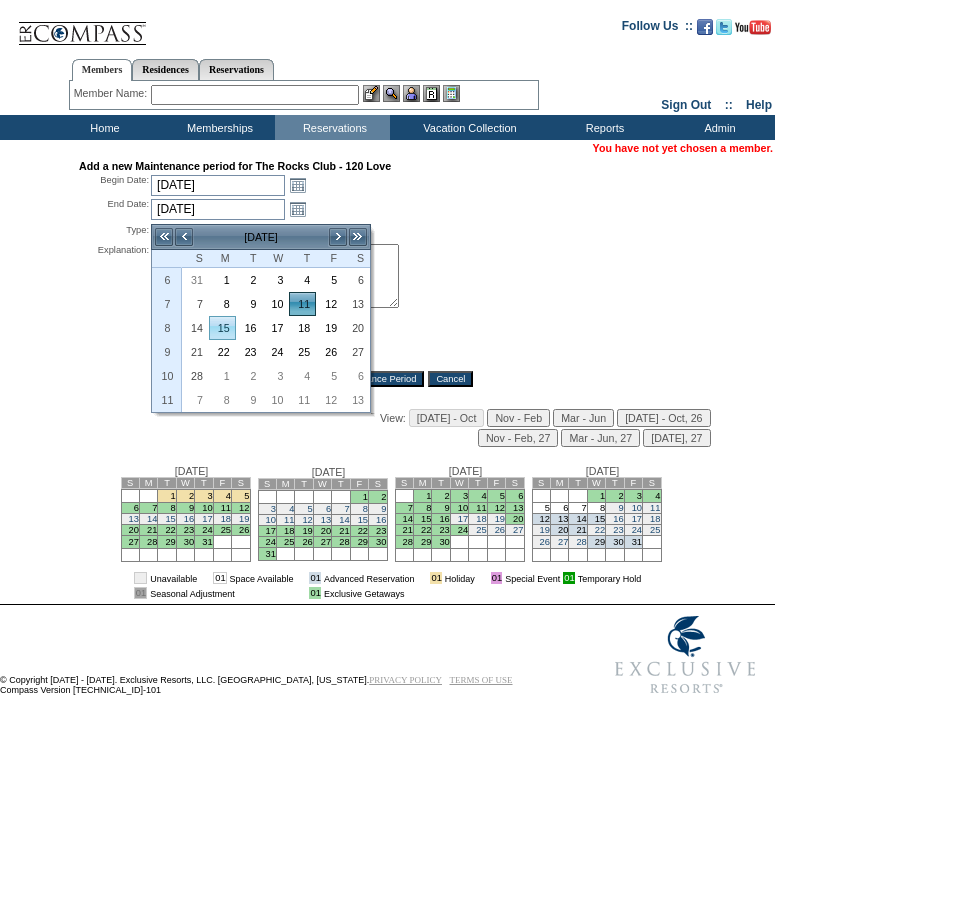 click on "15" at bounding box center [222, 328] 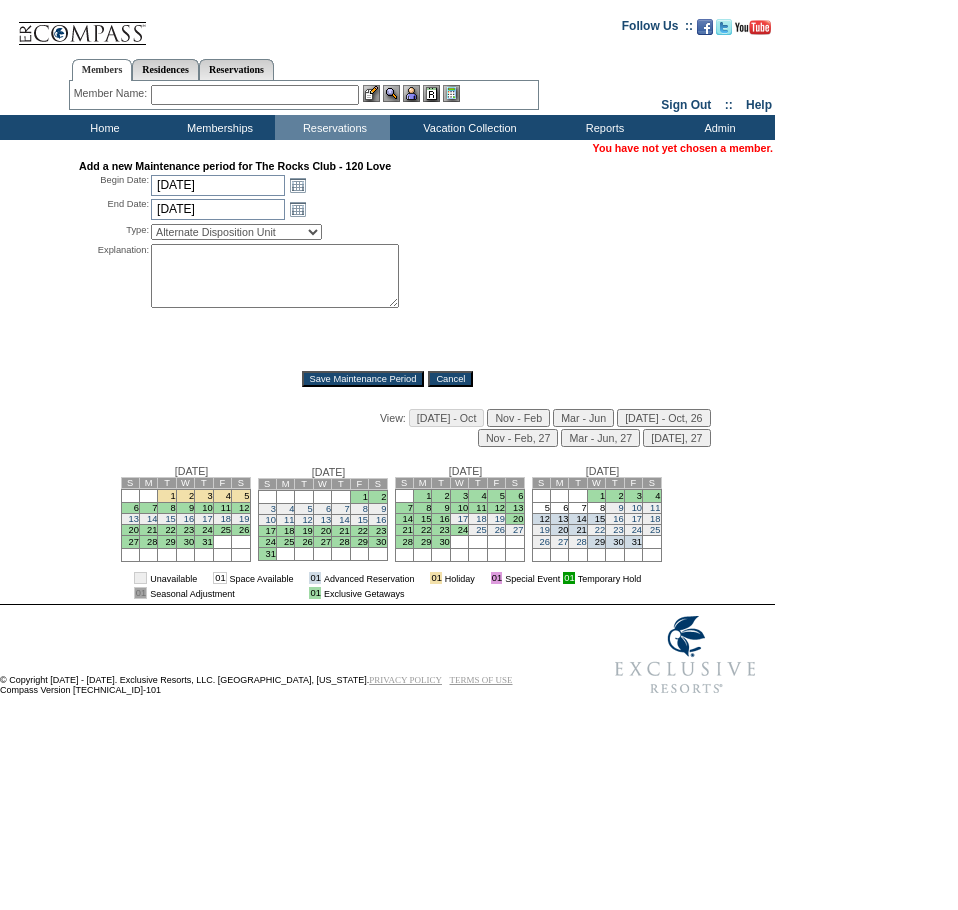 click on "Alternate Disposition Unit
Business Hold
Disposition
Exclusive Alliance Partner Hold
Extended Stay
Inventory Release
Lease Contract Blackout
OIAL Unavailable
Prevent Member Moving
Property Closure
Property Maintenance
Seasonal Resort Closure
Villa Program" at bounding box center [236, 232] 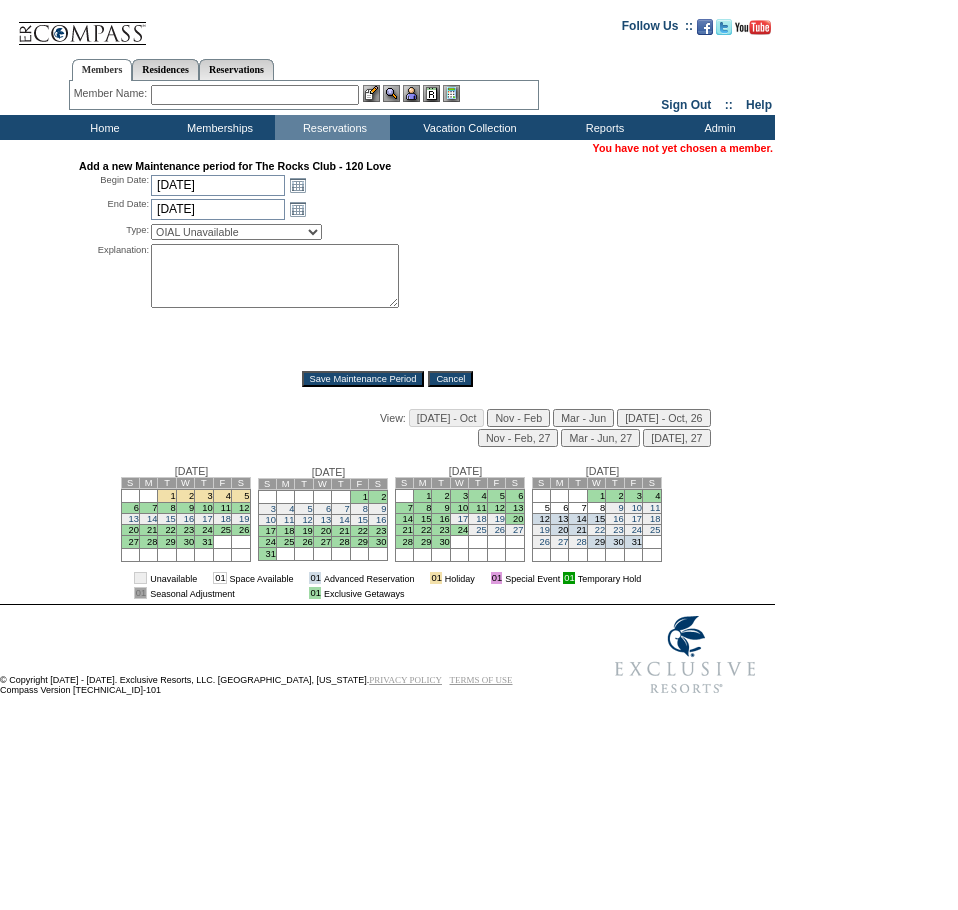 click on "Alternate Disposition Unit
Business Hold
Disposition
Exclusive Alliance Partner Hold
Extended Stay
Inventory Release
Lease Contract Blackout
OIAL Unavailable
Prevent Member Moving
Property Closure
Property Maintenance
Seasonal Resort Closure
Villa Program" at bounding box center (236, 232) 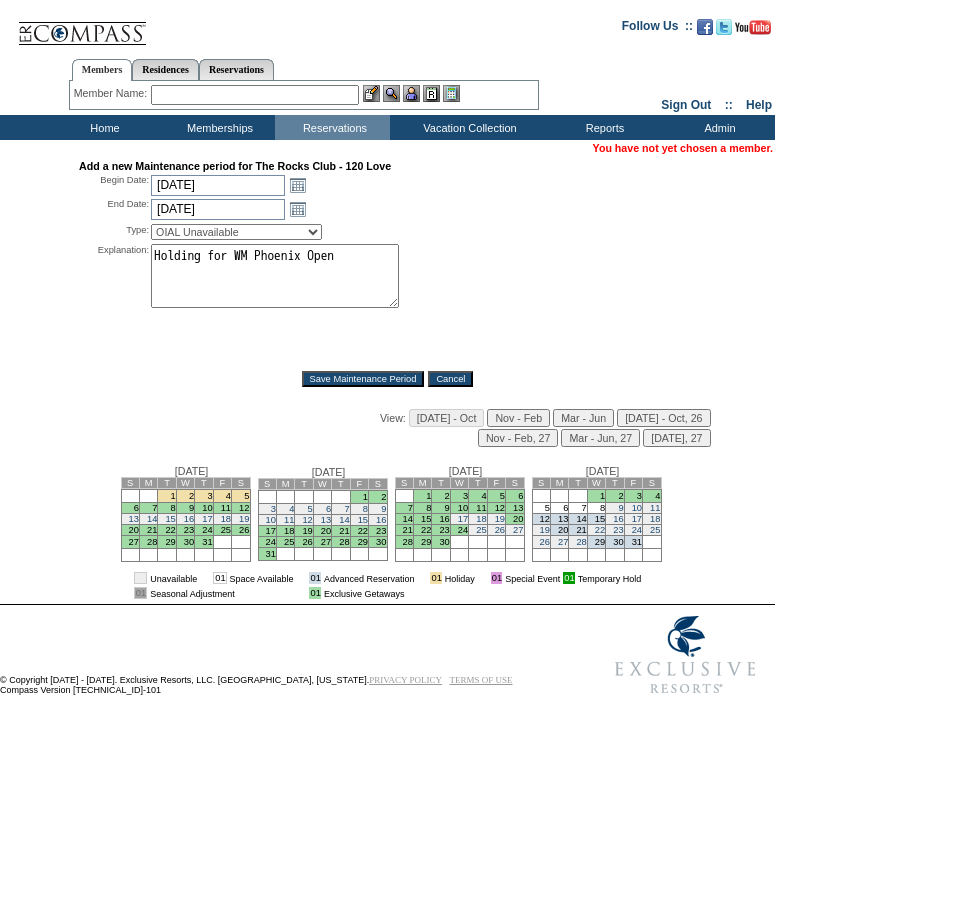 type on "Holding for WM Phoenix Open" 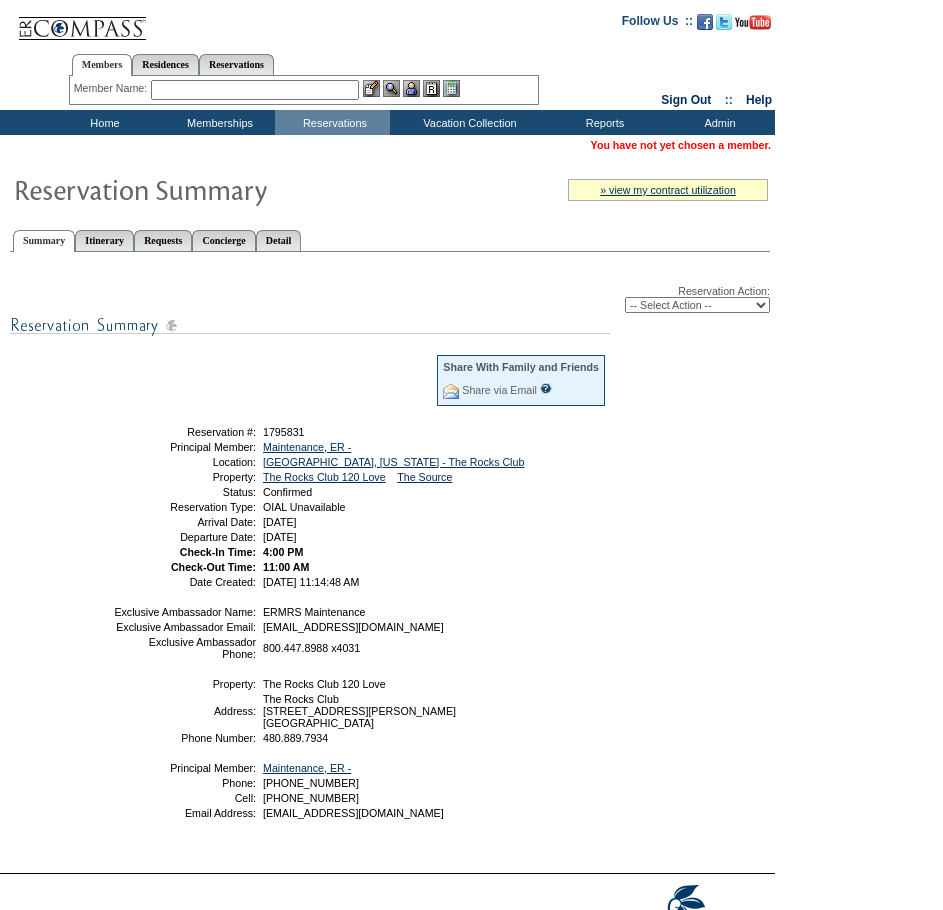scroll, scrollTop: 0, scrollLeft: 0, axis: both 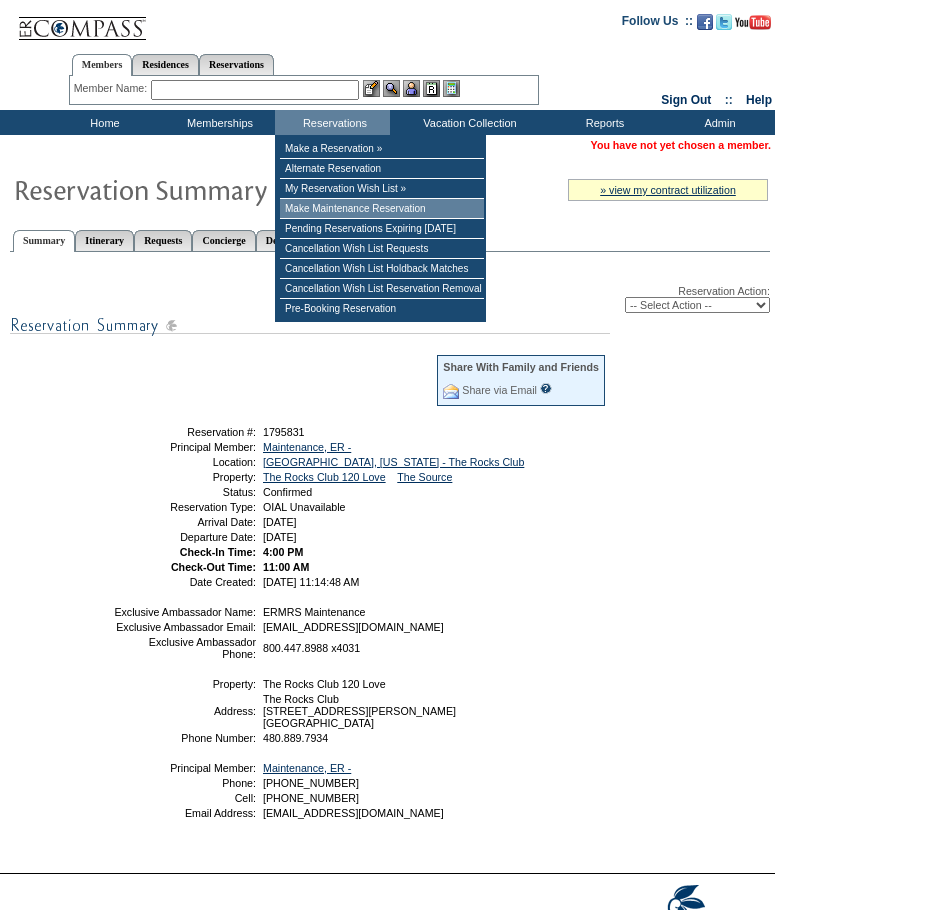 click on "Make Maintenance Reservation" at bounding box center (382, 209) 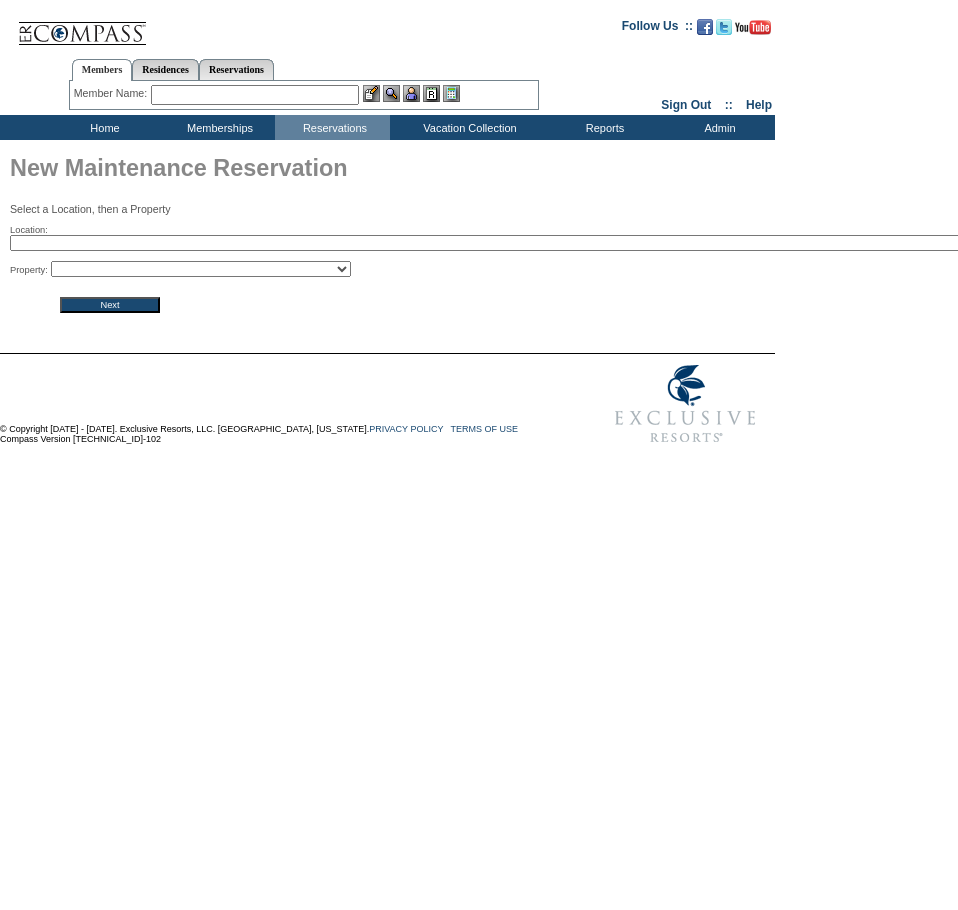scroll, scrollTop: 0, scrollLeft: 0, axis: both 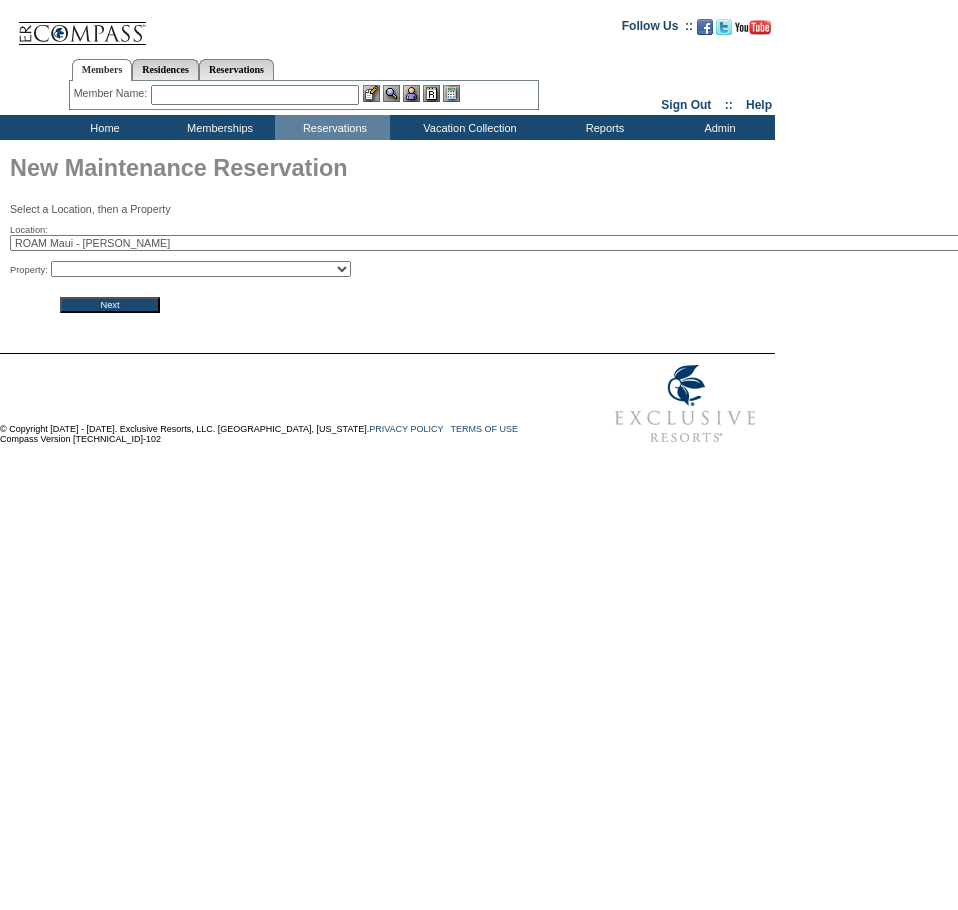 click on "2024 The Founders Cup - Eden Club Founders Cup
2025 Kentucky Derby - 2025 Kentucky Derby Weekend
2025 The Masters - 2025 The Masters
Abaco, Bahamas - The Abaco Club on Winding Bay
Algarve, Portugal - Algarve, Portugal
Algarve, Portugal - The Hideaways Club: Algarve, Portugal
All Access: The French Open - All Access: The French Open
All In - Private Yacht: St. Martin, St. Barts & Anguilla - All In
All In - Private Yacht: Virgin Islands - All In
Amalfi Coast, Italy - Amalfi Coast, Italy
Amsterdam, Netherlands: Canals, Cuisine, and Cycling - Amsterdam, Netherlands: Canals, Cuisine, and Cycling
Anguilla, British West Indies - Four Seasons Resort and Residences Anguilla
Antarctica Expedition: Fly the Drake Passage - Antarctica Expedition: Fly the Drake Passage
Around the World by Private Jet (2025) - Around the World by Private Jet (2025)
Aspen, CO - Auberge Resorts Collection: Hotel Jerome
Augusta, Georgia  - A Night In Augusta: Rao's Pop-Up Dinner" at bounding box center (508, 243) 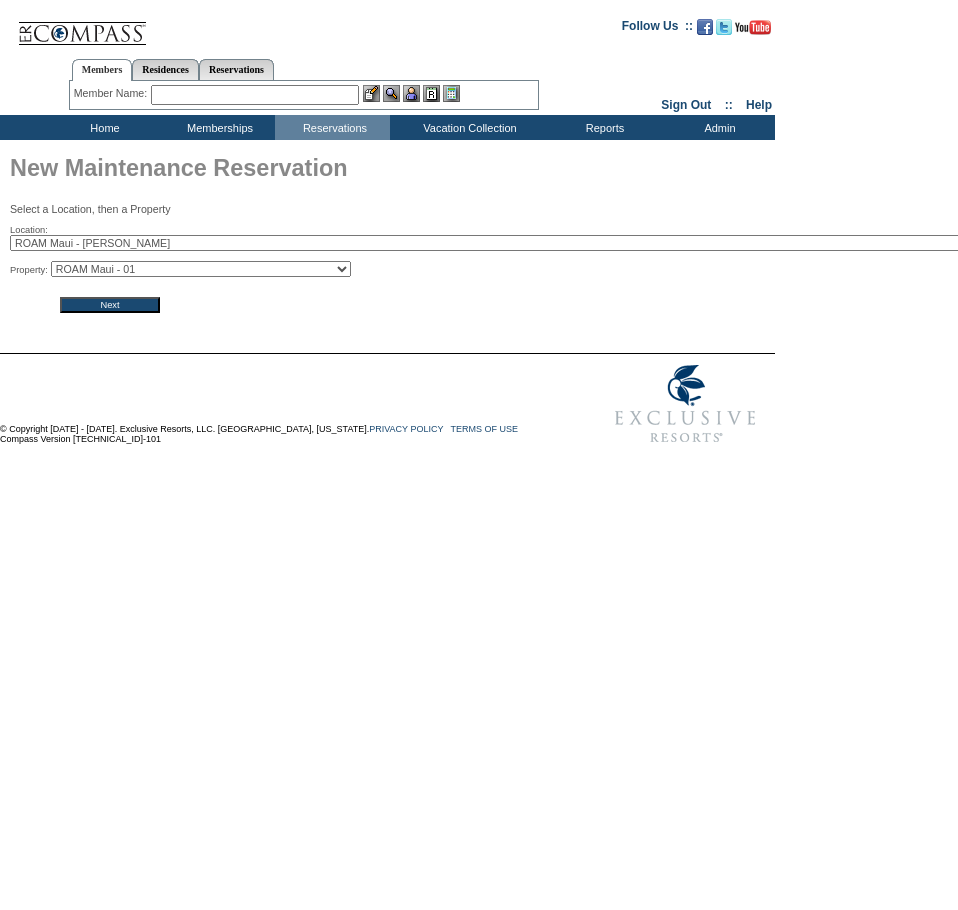 scroll, scrollTop: 0, scrollLeft: 0, axis: both 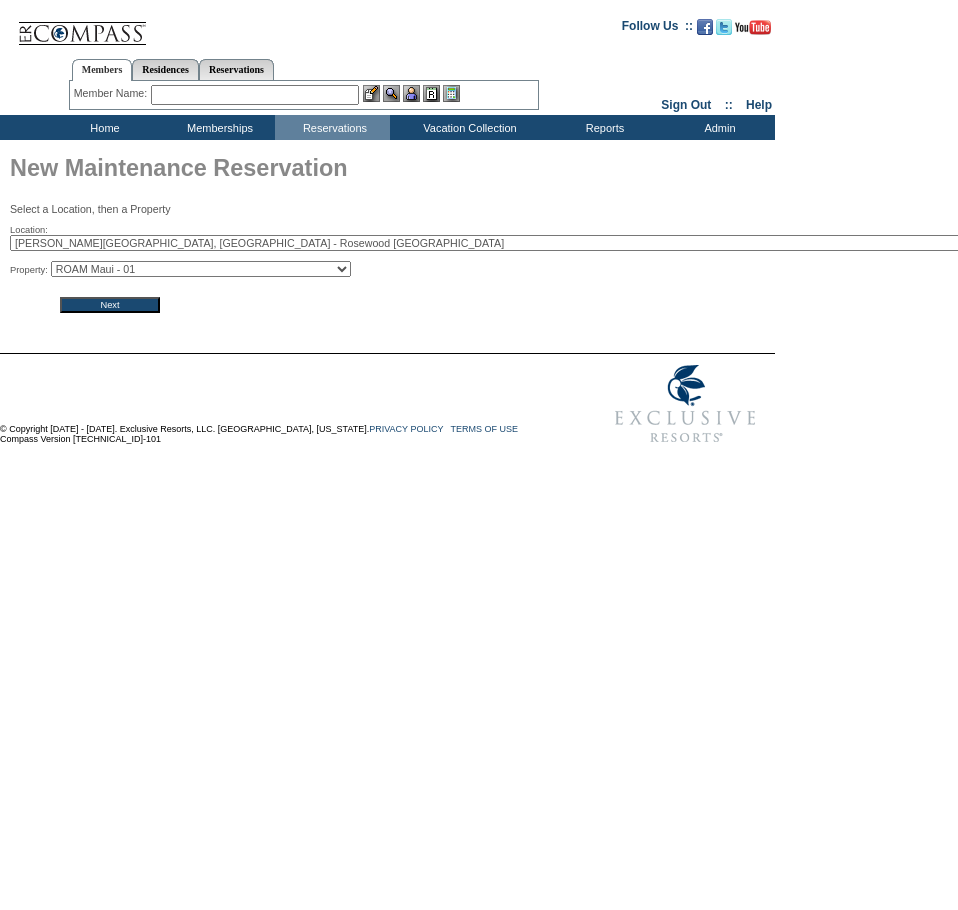 click on "Follow Us  ::" at bounding box center (479, 229) 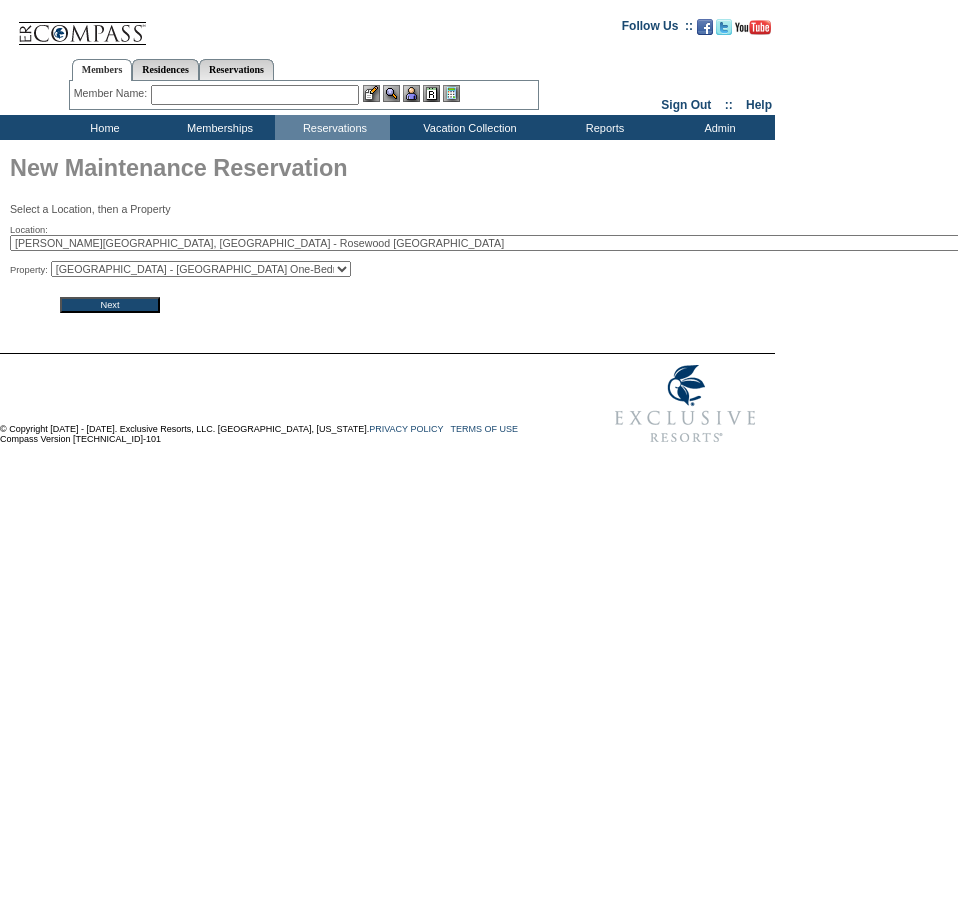 scroll, scrollTop: 0, scrollLeft: 0, axis: both 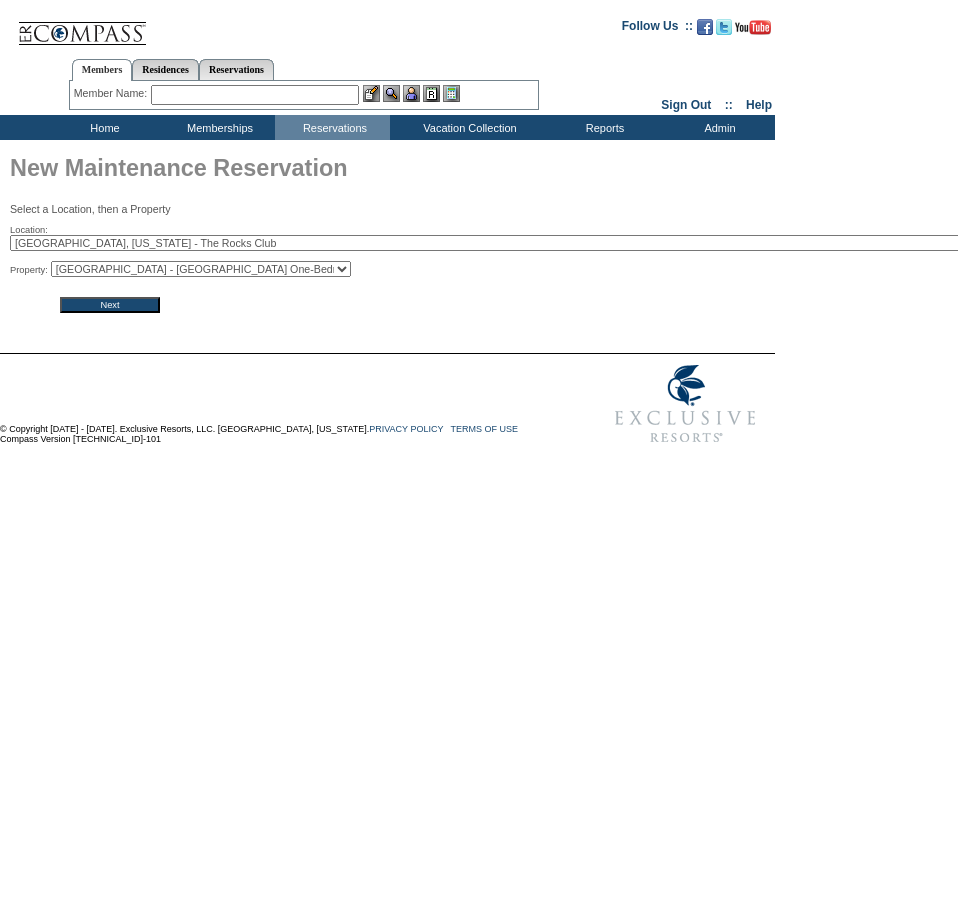 click on "2024 The Founders Cup - Eden Club Founders Cup
2025 [US_STATE] [GEOGRAPHIC_DATA] - 2025 [US_STATE] [GEOGRAPHIC_DATA] Weekend
2025 The Masters - 2025 The Masters
[GEOGRAPHIC_DATA], [GEOGRAPHIC_DATA] - The Abaco Club on [GEOGRAPHIC_DATA]
[GEOGRAPHIC_DATA], [GEOGRAPHIC_DATA] - [GEOGRAPHIC_DATA], [GEOGRAPHIC_DATA]
[GEOGRAPHIC_DATA], [GEOGRAPHIC_DATA] - The Hideaways Club: [GEOGRAPHIC_DATA], [GEOGRAPHIC_DATA]
All Access: The French Open - All Access: The French Open
All In - Private Yacht: [GEOGRAPHIC_DATA][PERSON_NAME], [GEOGRAPHIC_DATA] & Anguilla - All In
All In - Private Yacht: [GEOGRAPHIC_DATA] - All In
[GEOGRAPHIC_DATA], [GEOGRAPHIC_DATA] - [GEOGRAPHIC_DATA], [GEOGRAPHIC_DATA]
[GEOGRAPHIC_DATA], [GEOGRAPHIC_DATA]: Canals, Cuisine, and Cycling - [GEOGRAPHIC_DATA], [GEOGRAPHIC_DATA]: Canals, Cuisine, and Cycling
[GEOGRAPHIC_DATA], [GEOGRAPHIC_DATA] - [GEOGRAPHIC_DATA] and Residences [GEOGRAPHIC_DATA]
[GEOGRAPHIC_DATA] Expedition: Fly the Drake Passage - [GEOGRAPHIC_DATA] Expedition: Fly the Drake Passage
Around the World by Private Jet (2025) - Around the World by Private Jet (2025)
[GEOGRAPHIC_DATA], [GEOGRAPHIC_DATA] - Auberge Resorts Collection: [GEOGRAPHIC_DATA], [US_STATE]  - A Night In [GEOGRAPHIC_DATA]: [PERSON_NAME]'s Pop-Up Dinner" at bounding box center [508, 243] 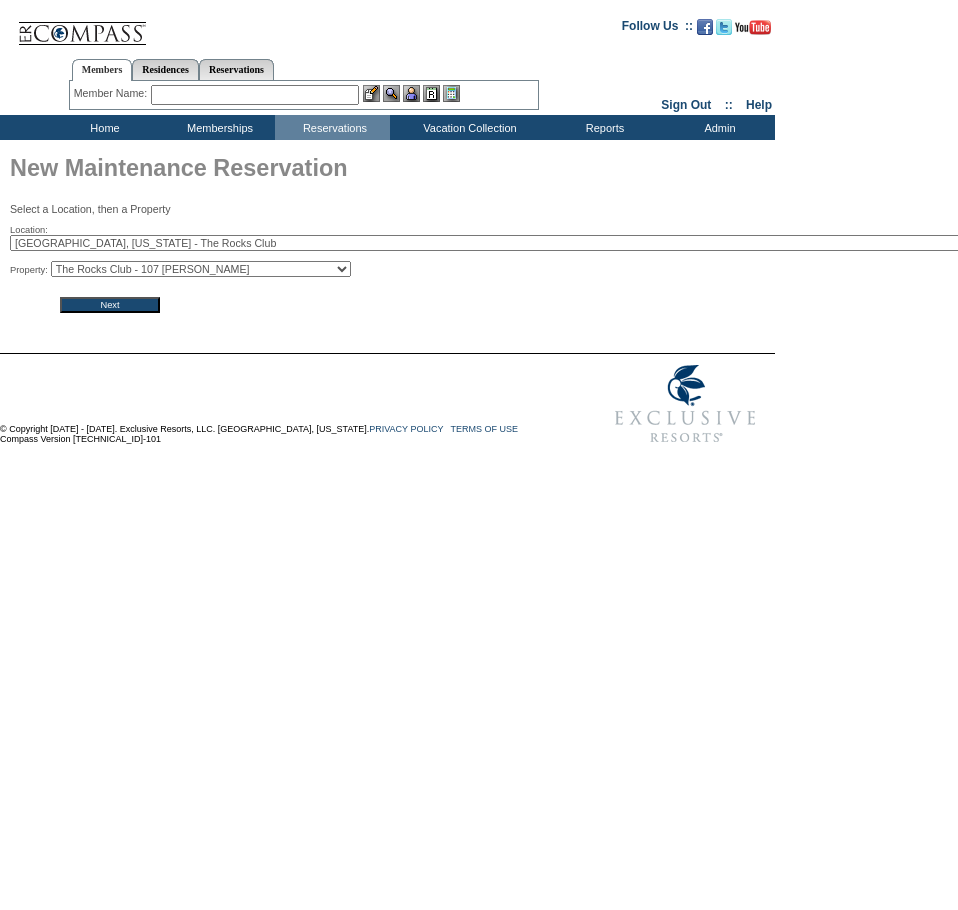 scroll, scrollTop: 0, scrollLeft: 0, axis: both 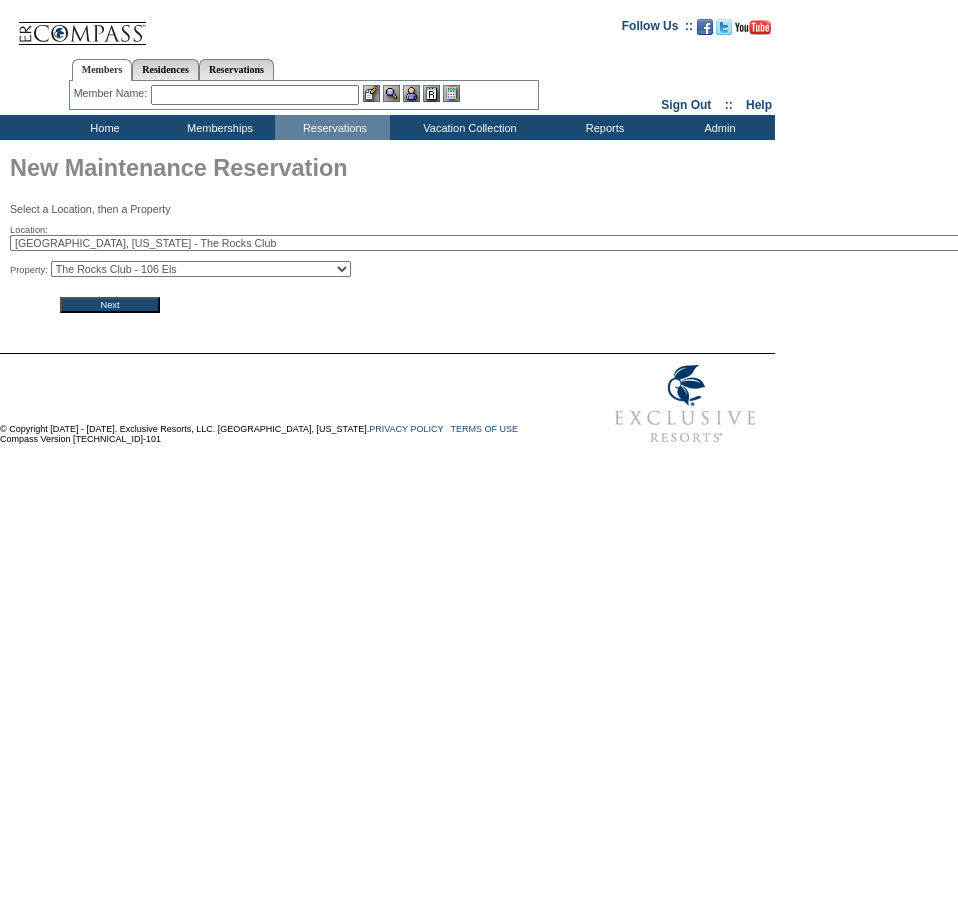 click on "The Rocks Club - 107 Sorenstam
The Rocks Club - 106 Els
The Rocks Club - 108 Casper
The Rocks Club - 102 Zoeller
The Rocks Club - 109 O'Meara
The Rocks Club - 118 Jones
The Rocks Club - 119 Leonard
The Rocks Club - 120 Love
The Rocks Club - 124 Norman
The Rocks Club - 126 Price
The Rocks Club - 117 Woods
The Rocks Club - 123 Trevino" at bounding box center [201, 269] 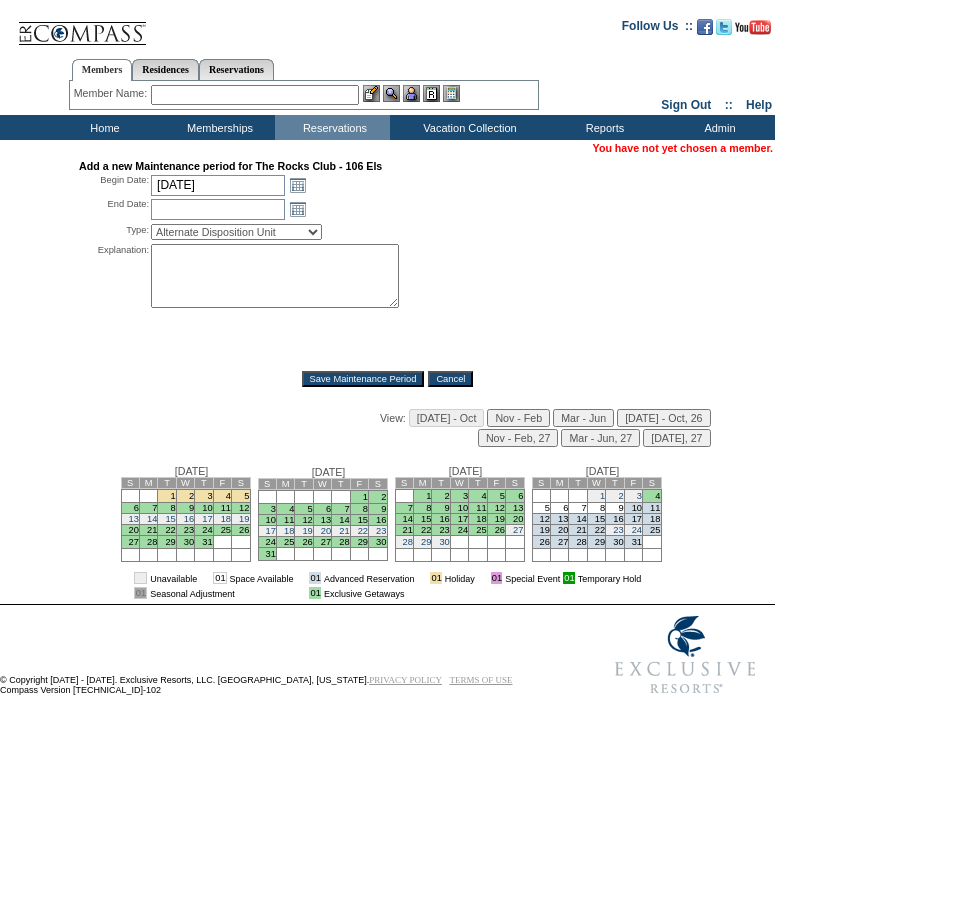 scroll, scrollTop: 0, scrollLeft: 0, axis: both 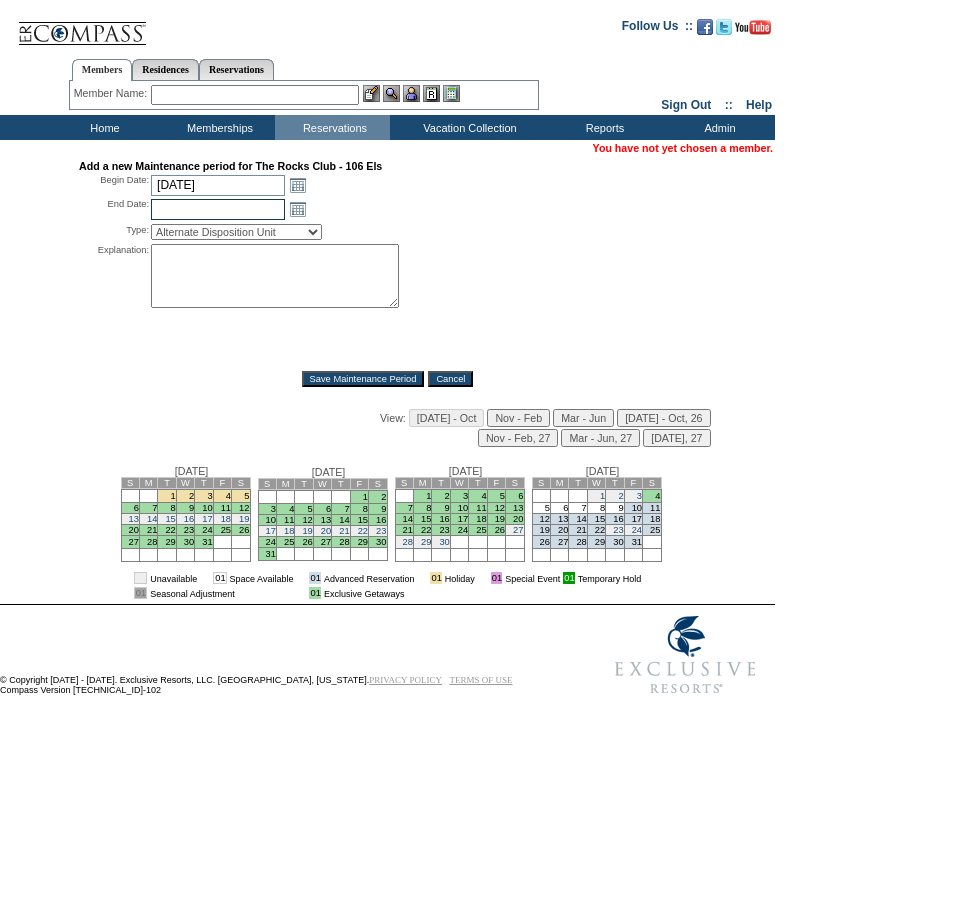 click on "[DATE]" at bounding box center (218, 185) 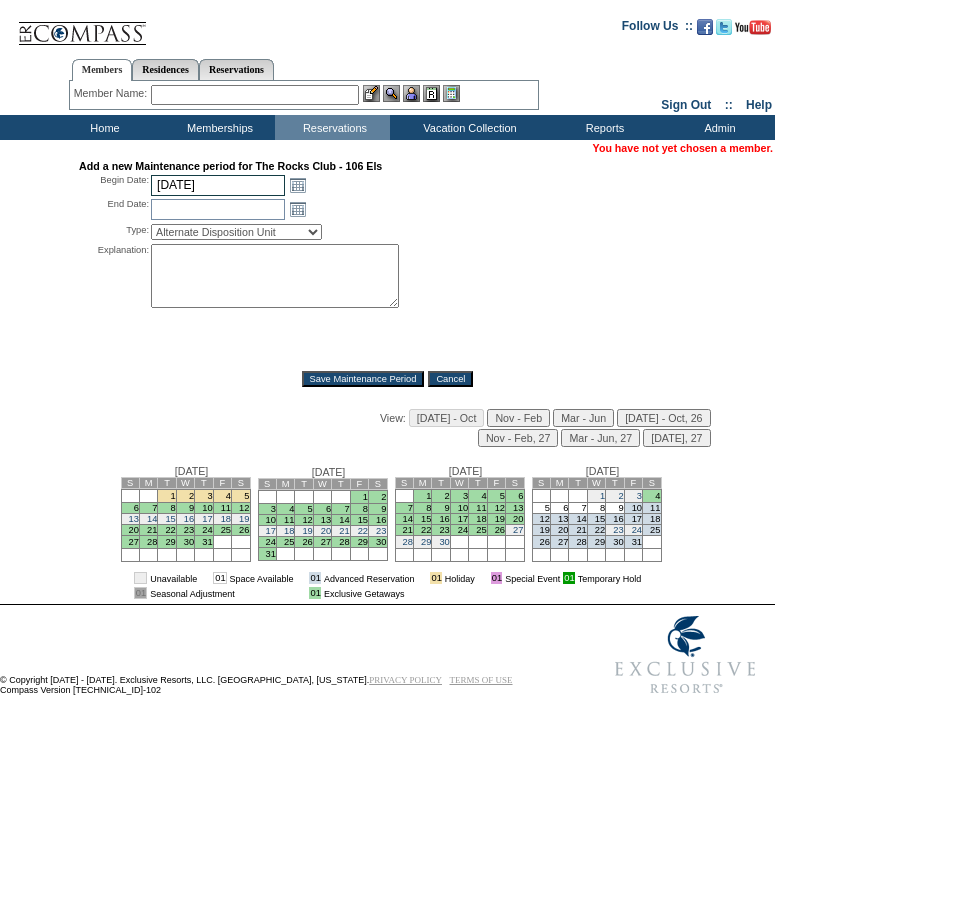 type on "[DATE]" 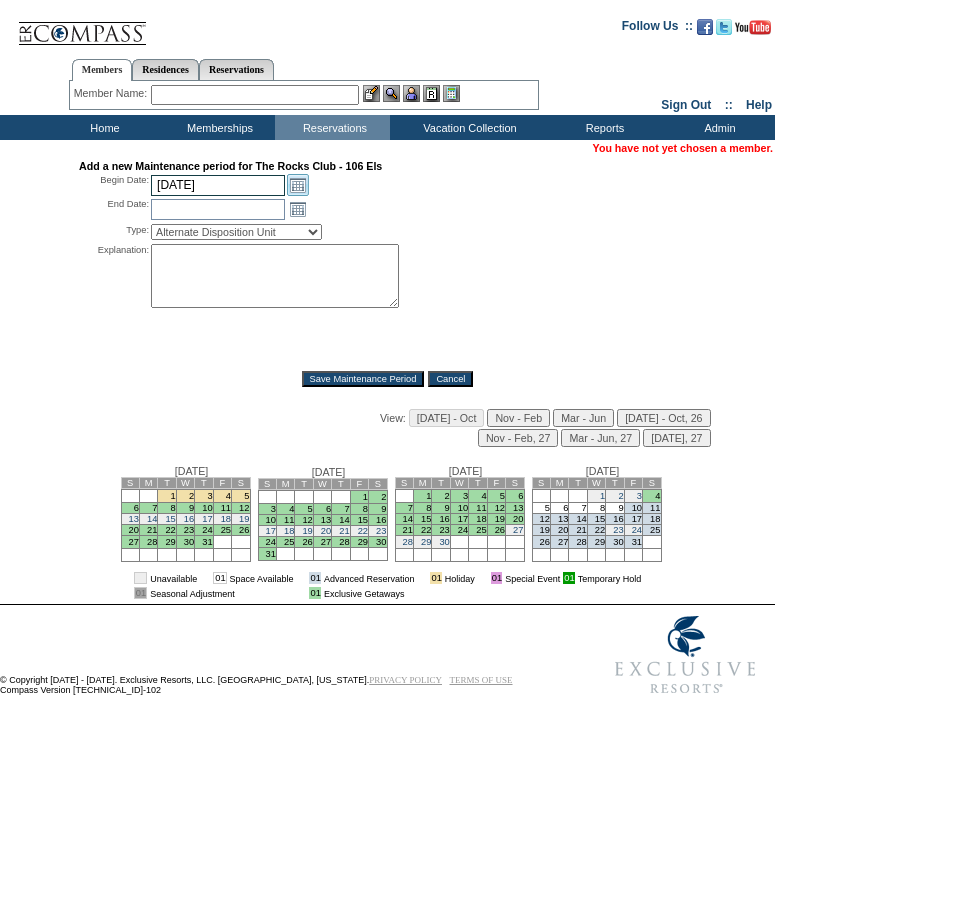 type on "[DATE]" 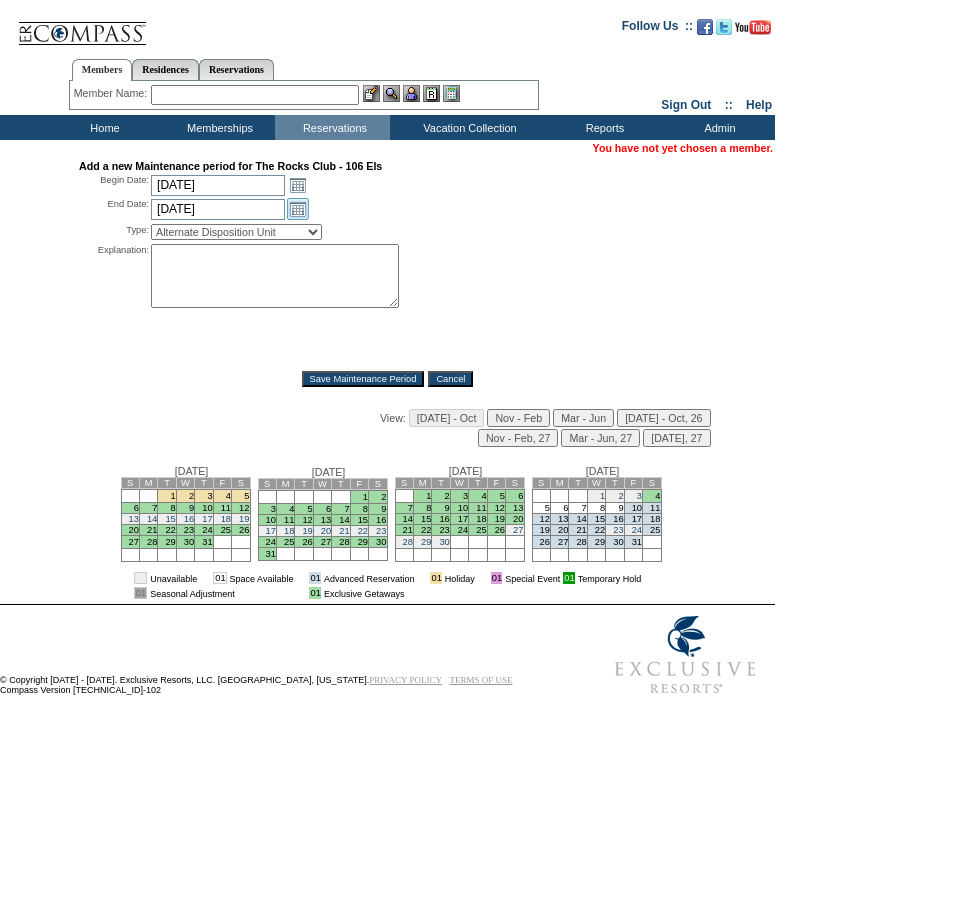 click on "Open the calendar popup." at bounding box center (298, 209) 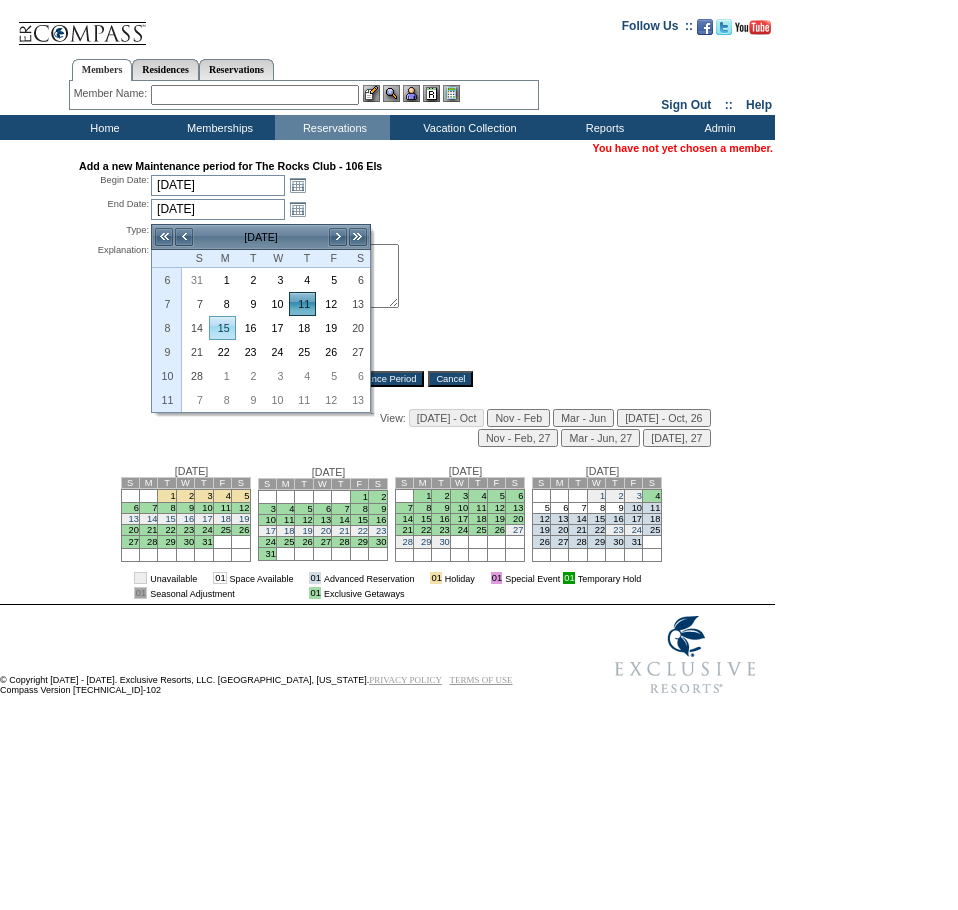click on "15" at bounding box center (222, 328) 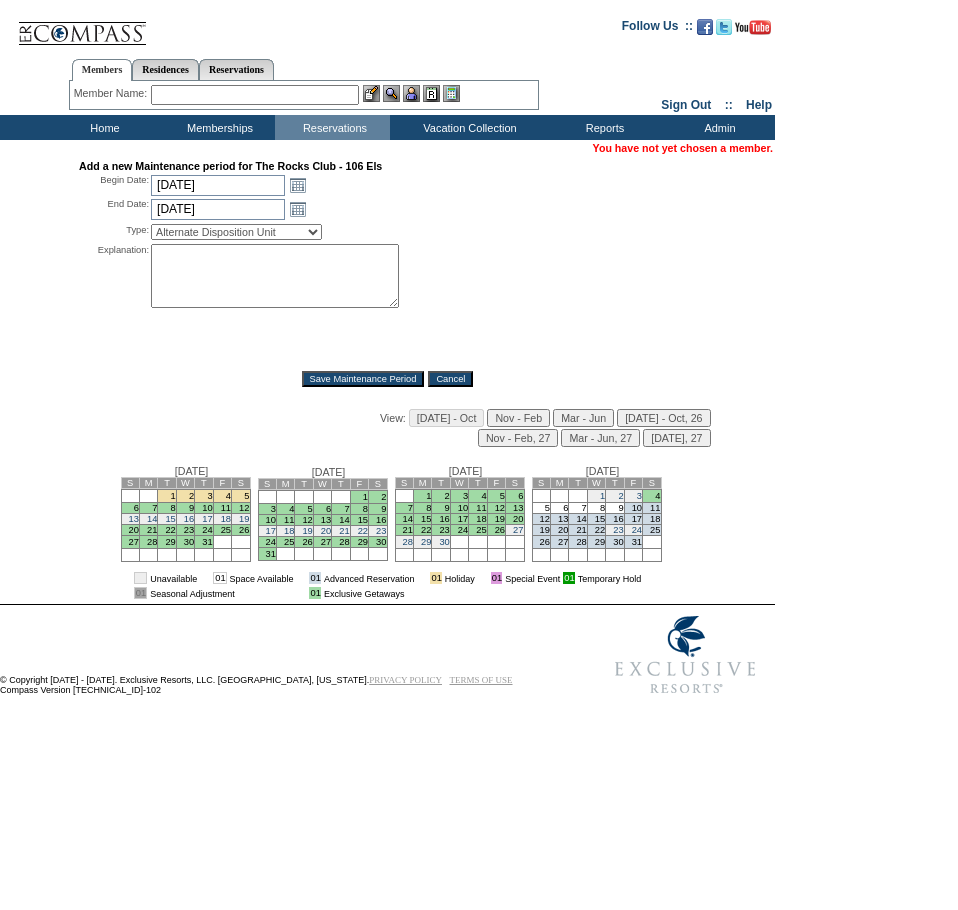 click on "Alternate Disposition Unit
Business Hold
Disposition
Exclusive Alliance Partner Hold
Extended Stay
Inventory Release
Lease Contract Blackout
OIAL Unavailable
Prevent Member Moving
Property Closure
Property Maintenance
Seasonal Resort Closure
Villa Program" at bounding box center (236, 232) 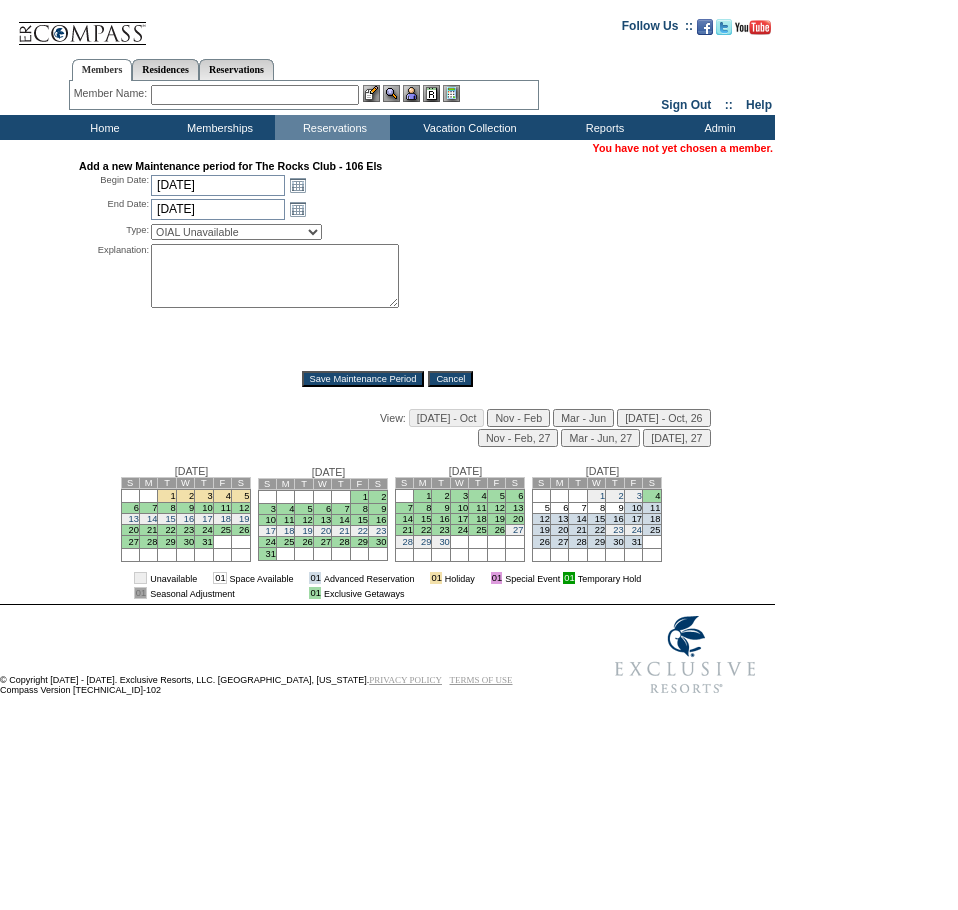 click on "Alternate Disposition Unit
Business Hold
Disposition
Exclusive Alliance Partner Hold
Extended Stay
Inventory Release
Lease Contract Blackout
OIAL Unavailable
Prevent Member Moving
Property Closure
Property Maintenance
Seasonal Resort Closure
Villa Program" at bounding box center [236, 232] 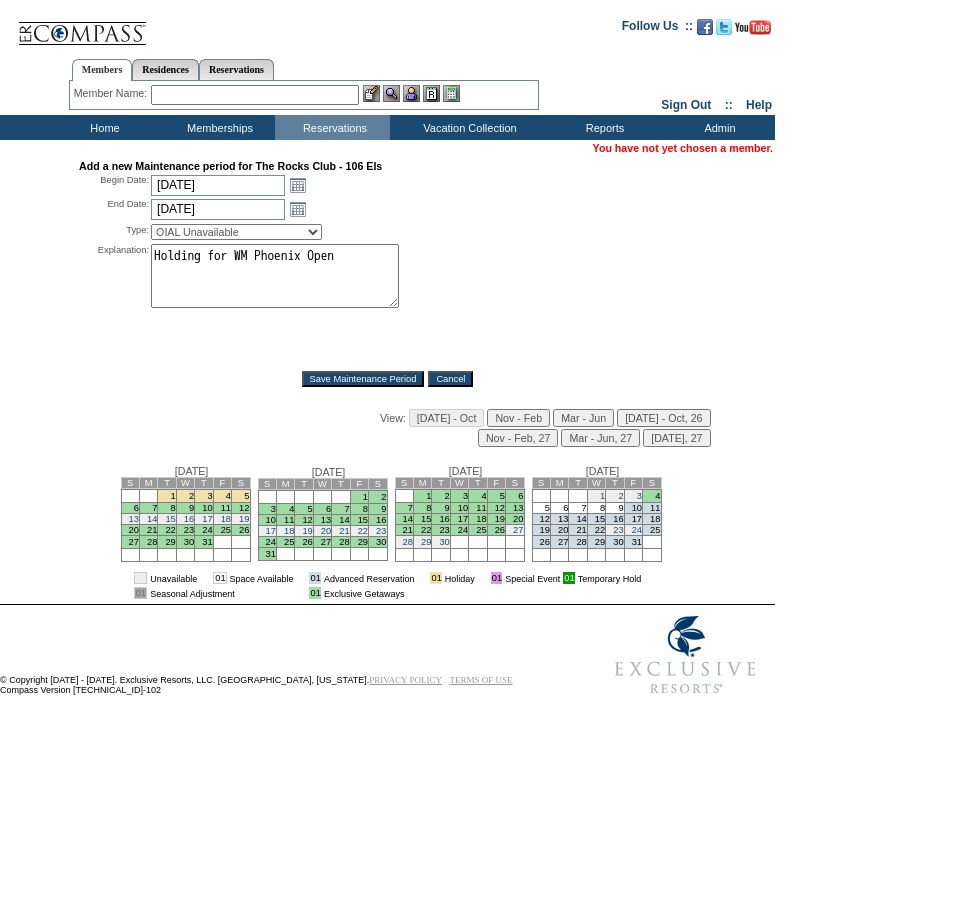 type on "Holding for WM Phoenix Open" 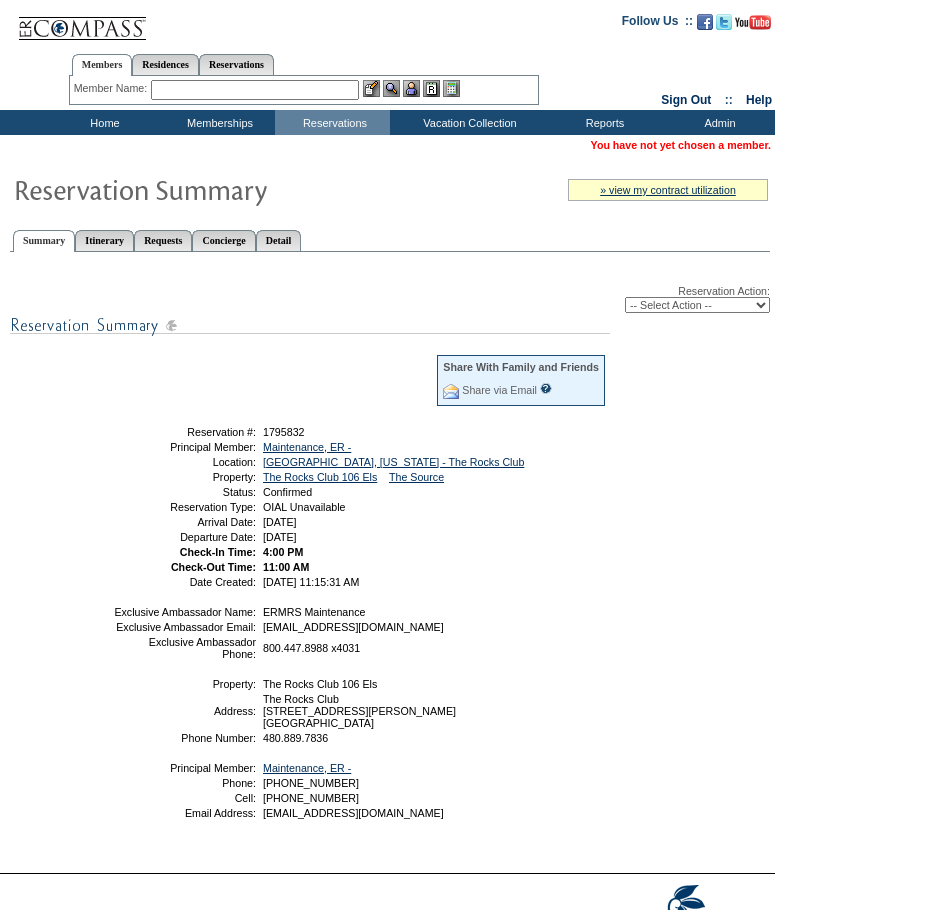 scroll, scrollTop: 0, scrollLeft: 0, axis: both 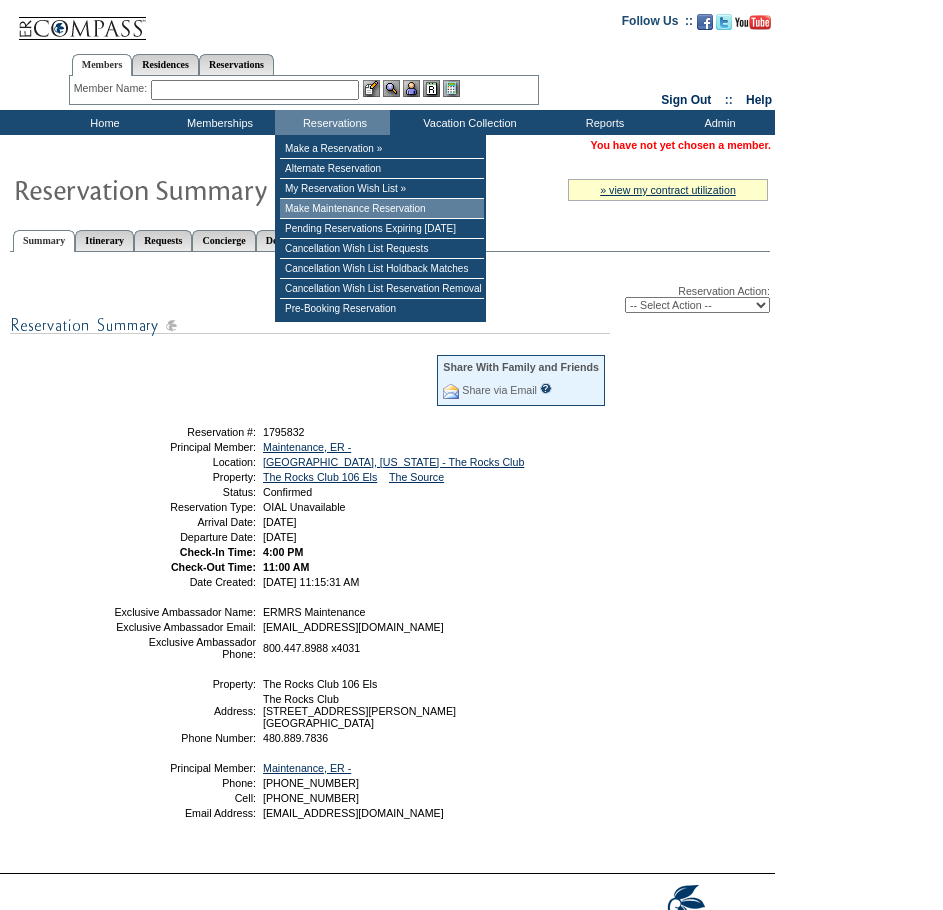 click on "Make Maintenance Reservation" at bounding box center (382, 209) 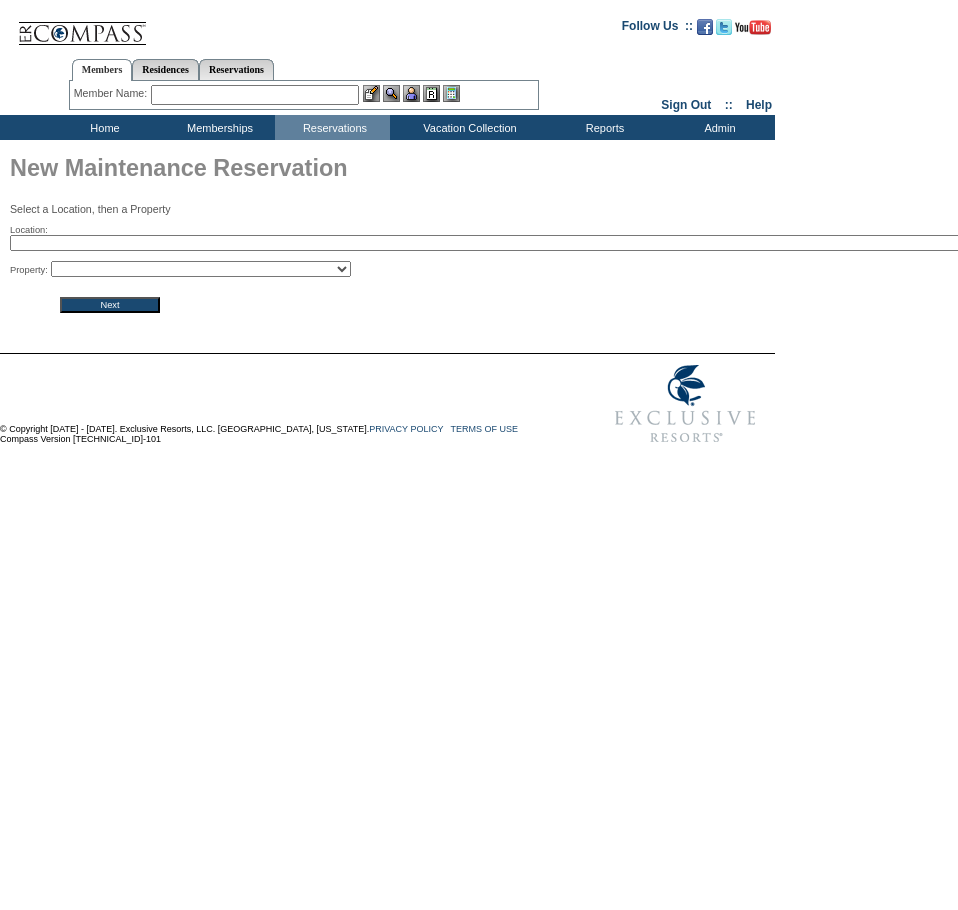 scroll, scrollTop: 0, scrollLeft: 0, axis: both 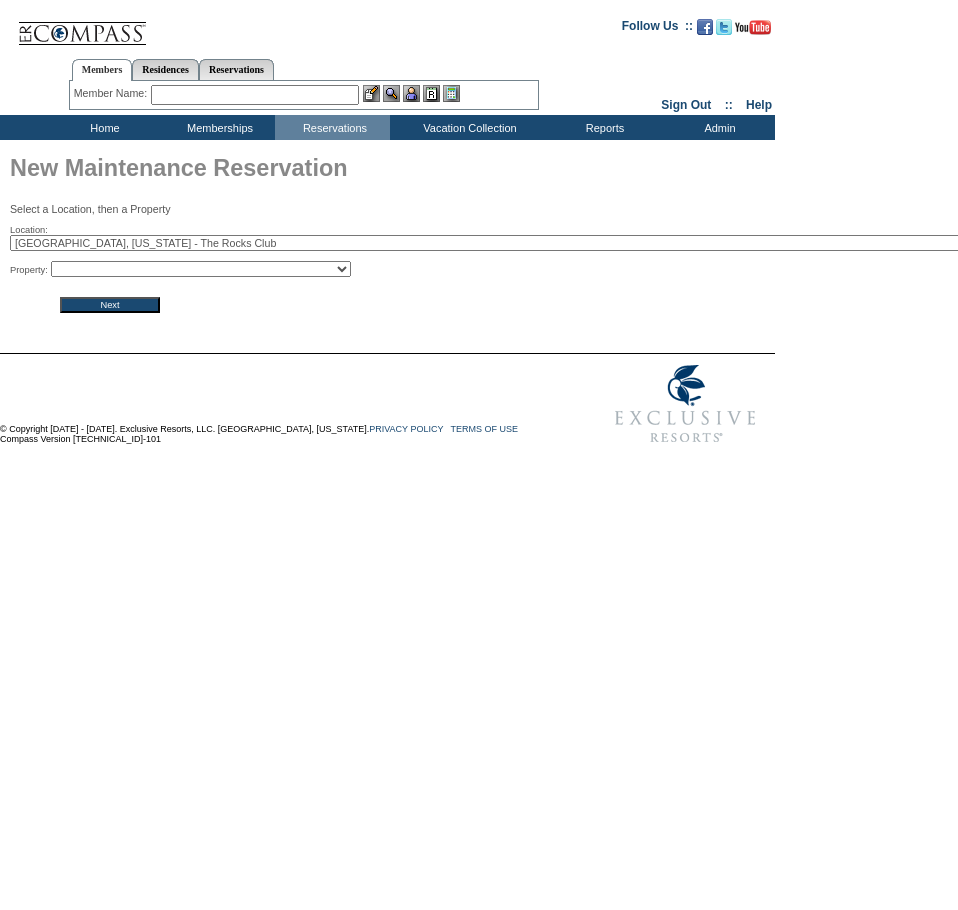 click on "2024 The Founders Cup - Eden Club Founders Cup
2025 [US_STATE] [GEOGRAPHIC_DATA] - 2025 [US_STATE] [GEOGRAPHIC_DATA] Weekend
2025 The Masters - 2025 The Masters
[GEOGRAPHIC_DATA], [GEOGRAPHIC_DATA] - The Abaco Club on [GEOGRAPHIC_DATA]
[GEOGRAPHIC_DATA], [GEOGRAPHIC_DATA] - [GEOGRAPHIC_DATA], [GEOGRAPHIC_DATA]
[GEOGRAPHIC_DATA], [GEOGRAPHIC_DATA] - The Hideaways Club: [GEOGRAPHIC_DATA], [GEOGRAPHIC_DATA]
All Access: The French Open - All Access: The French Open
All In - Private Yacht: [GEOGRAPHIC_DATA][PERSON_NAME], [GEOGRAPHIC_DATA] & Anguilla - All In
All In - Private Yacht: [GEOGRAPHIC_DATA] - All In
[GEOGRAPHIC_DATA], [GEOGRAPHIC_DATA] - [GEOGRAPHIC_DATA], [GEOGRAPHIC_DATA]
[GEOGRAPHIC_DATA], [GEOGRAPHIC_DATA]: Canals, Cuisine, and Cycling - [GEOGRAPHIC_DATA], [GEOGRAPHIC_DATA]: Canals, Cuisine, and Cycling
[GEOGRAPHIC_DATA], [GEOGRAPHIC_DATA] - [GEOGRAPHIC_DATA] and Residences [GEOGRAPHIC_DATA]
[GEOGRAPHIC_DATA] Expedition: Fly the Drake Passage - [GEOGRAPHIC_DATA] Expedition: Fly the Drake Passage
Around the World by Private Jet (2025) - Around the World by Private Jet (2025)
[GEOGRAPHIC_DATA], [GEOGRAPHIC_DATA] - Auberge Resorts Collection: [GEOGRAPHIC_DATA], [US_STATE]  - A Night In [GEOGRAPHIC_DATA]: [PERSON_NAME]'s Pop-Up Dinner" at bounding box center (508, 243) 